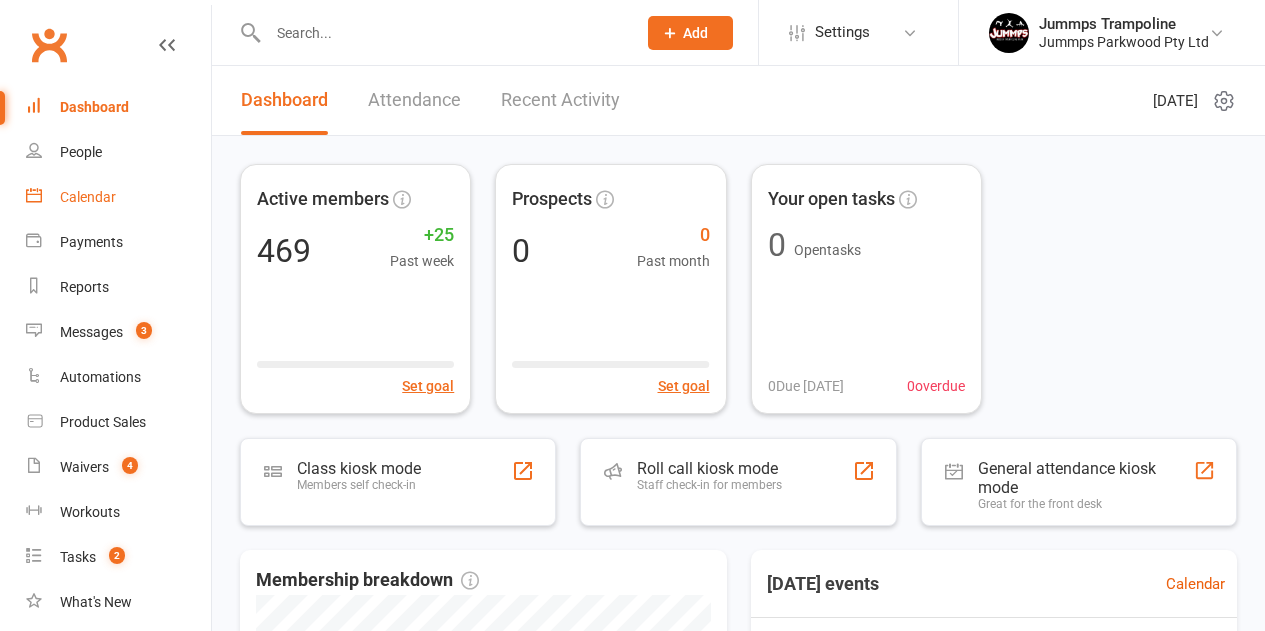 scroll, scrollTop: 0, scrollLeft: 0, axis: both 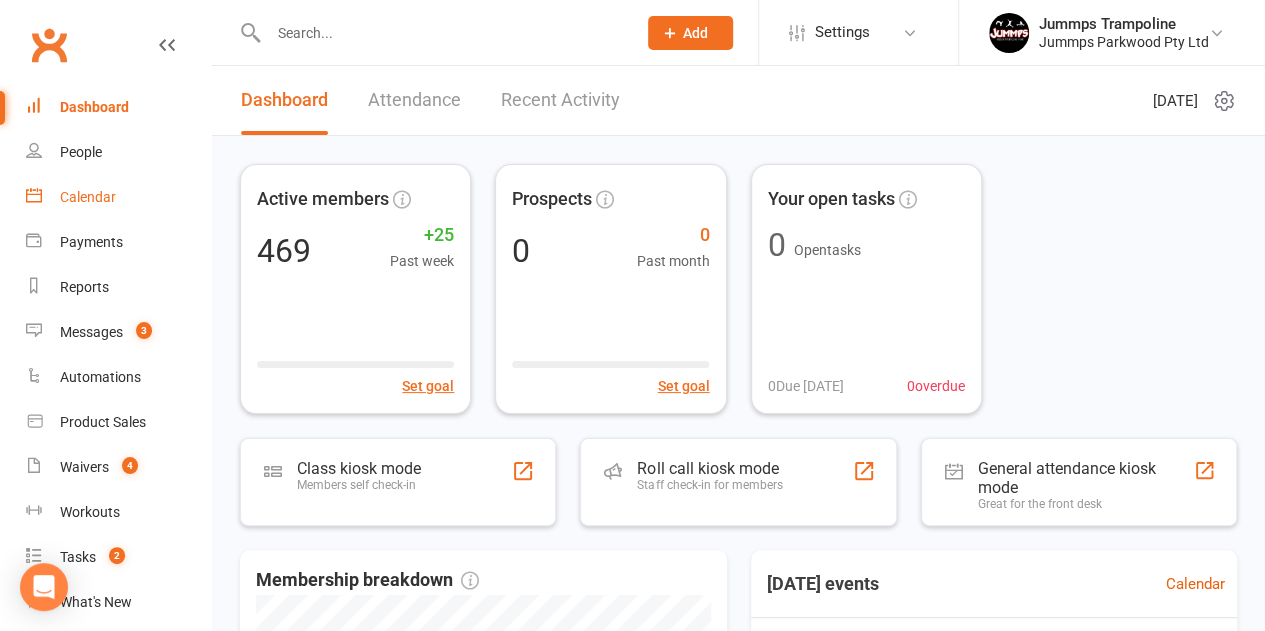 click on "Calendar" at bounding box center (88, 197) 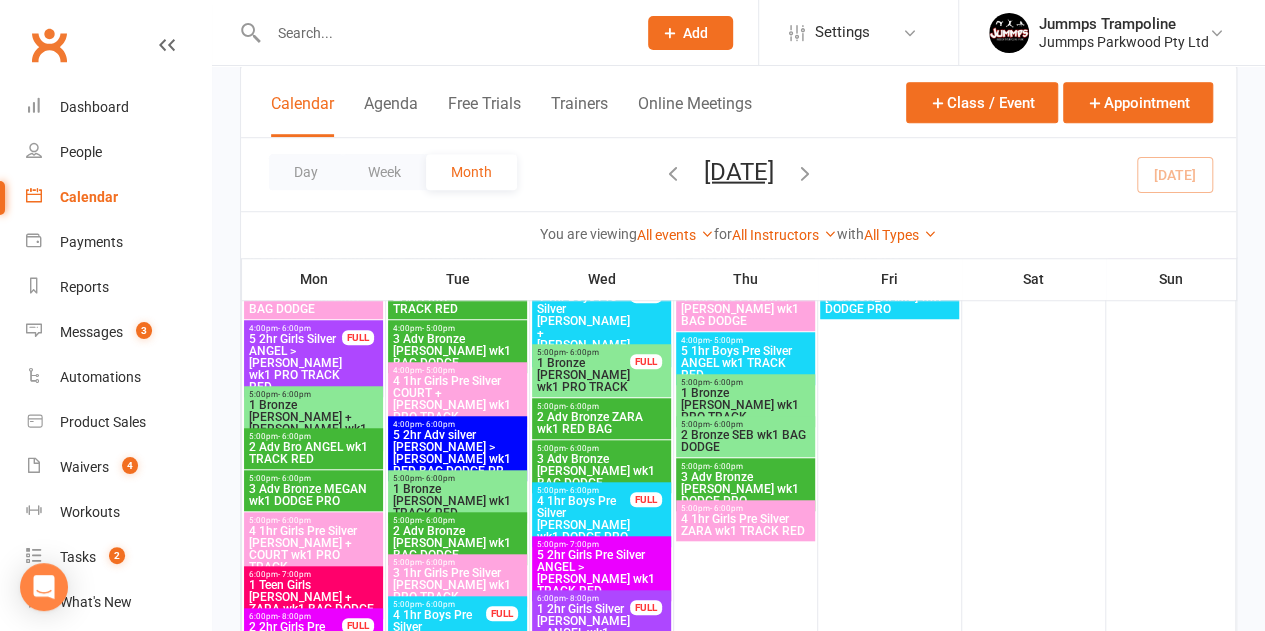 scroll, scrollTop: 500, scrollLeft: 0, axis: vertical 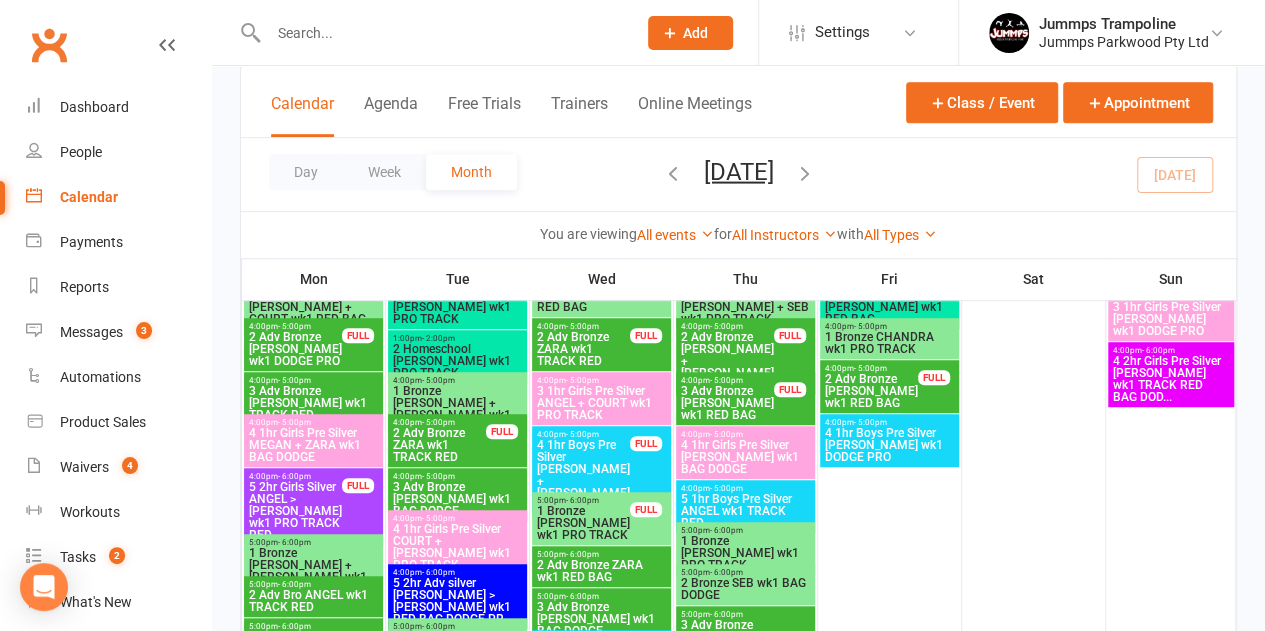 click on "4 2hr Girls Pre Silver FRANK wk1 TRACK RED BAG DOD..." at bounding box center (1171, 379) 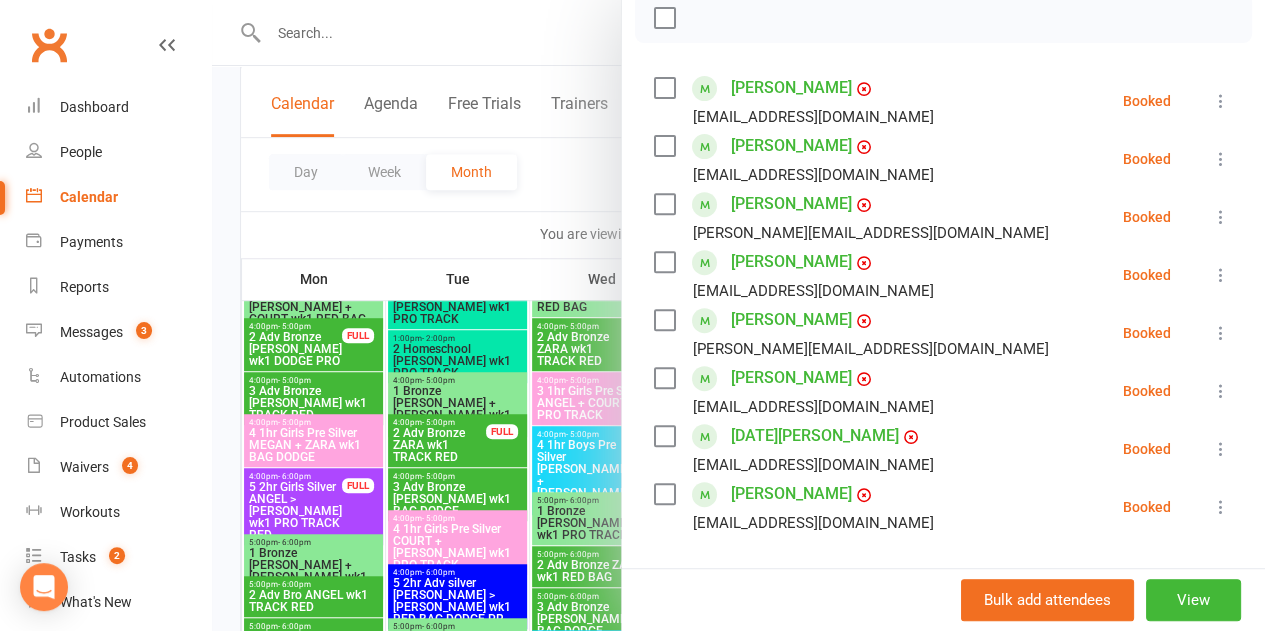 scroll, scrollTop: 400, scrollLeft: 0, axis: vertical 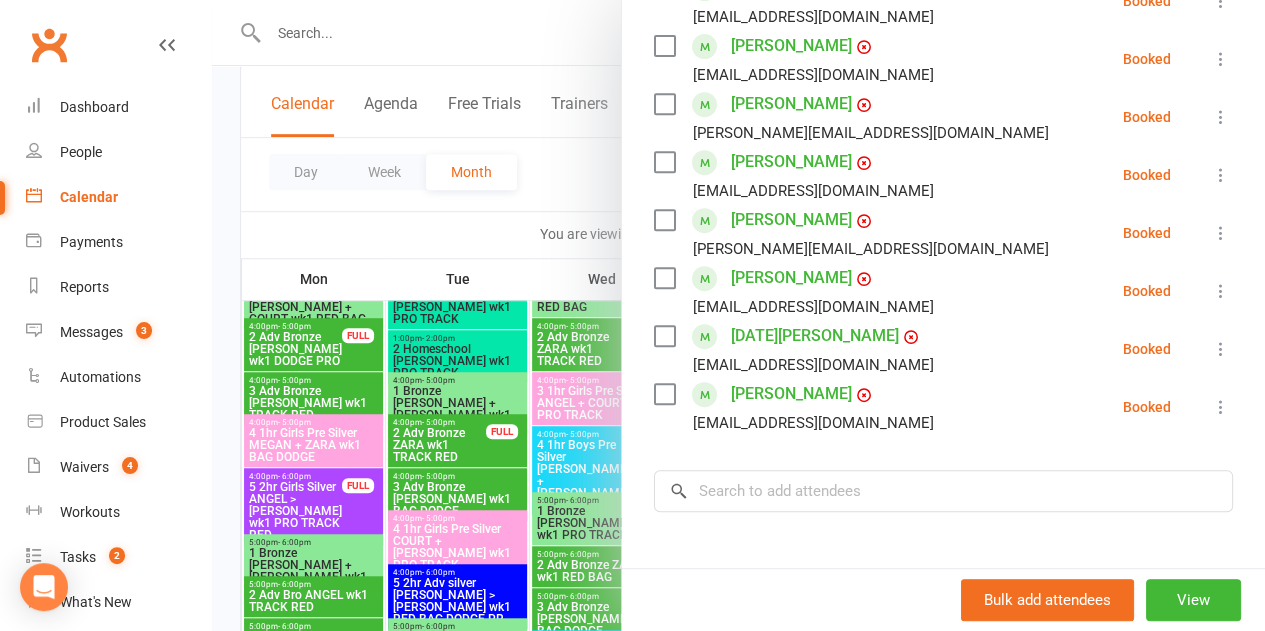 click at bounding box center (738, 315) 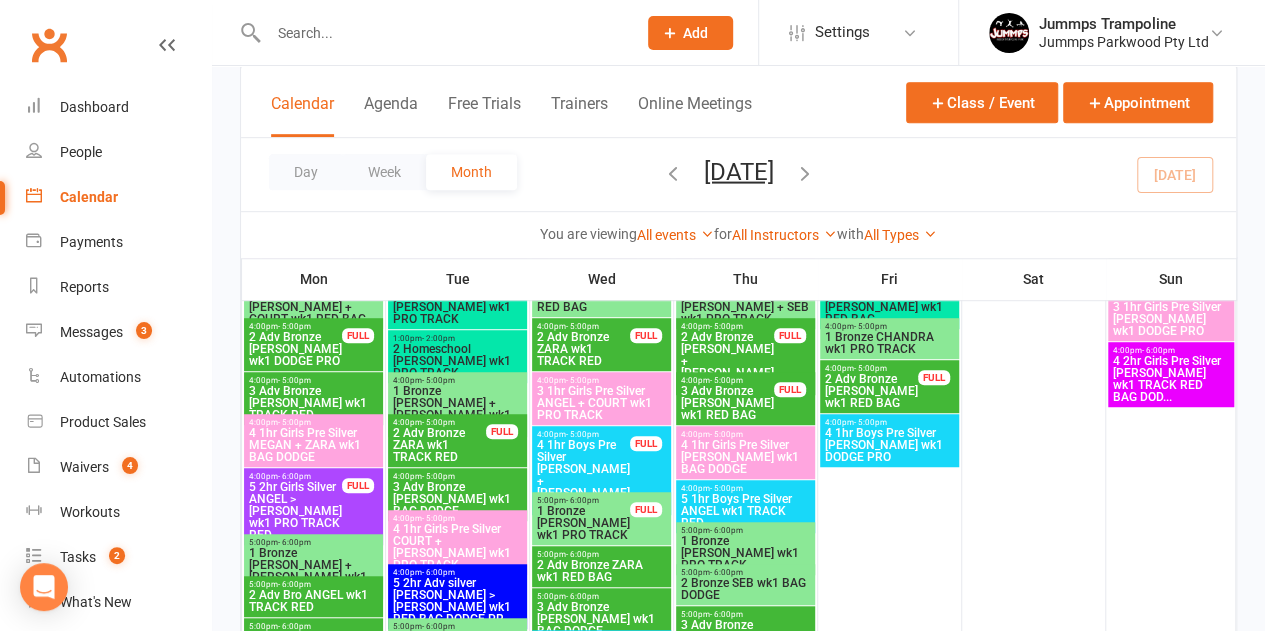 click on "4 2hr Girls Pre Silver FRANK wk1 TRACK RED BAG DOD..." at bounding box center (1171, 379) 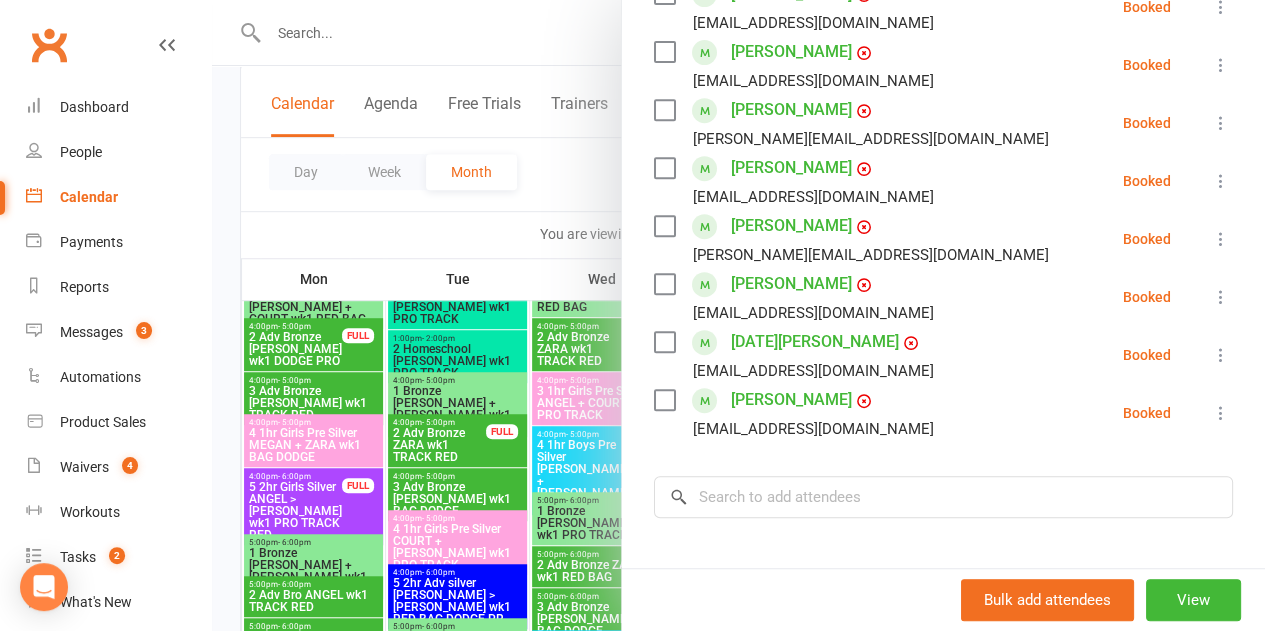 scroll, scrollTop: 400, scrollLeft: 0, axis: vertical 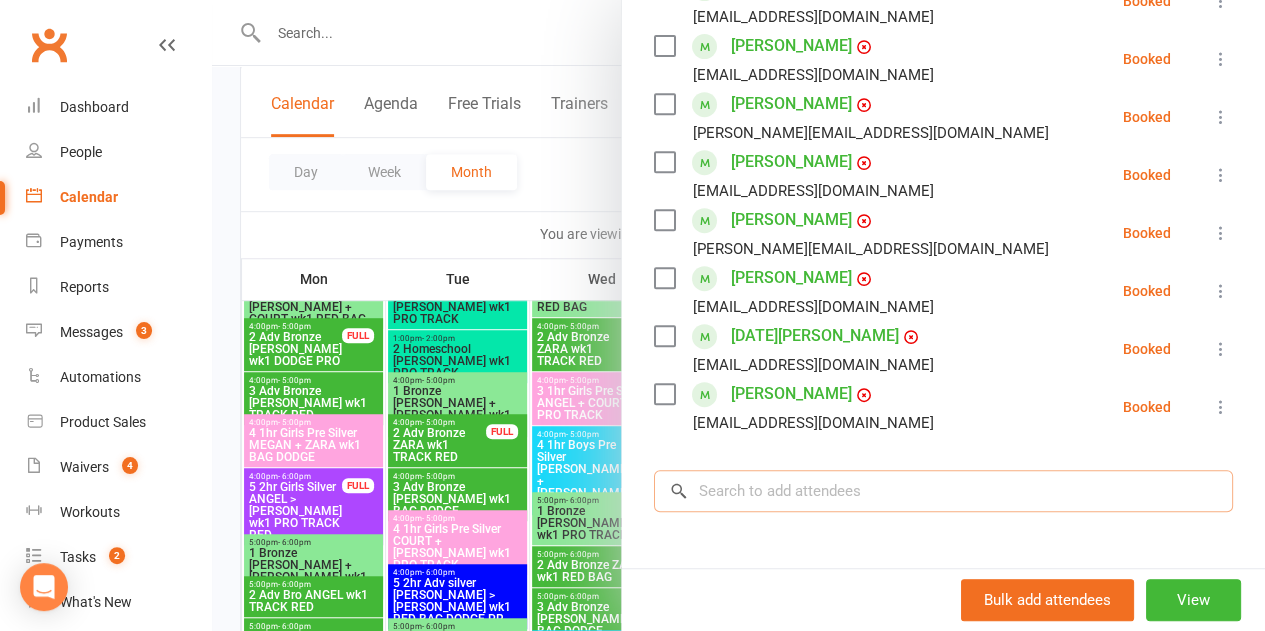 click at bounding box center [943, 491] 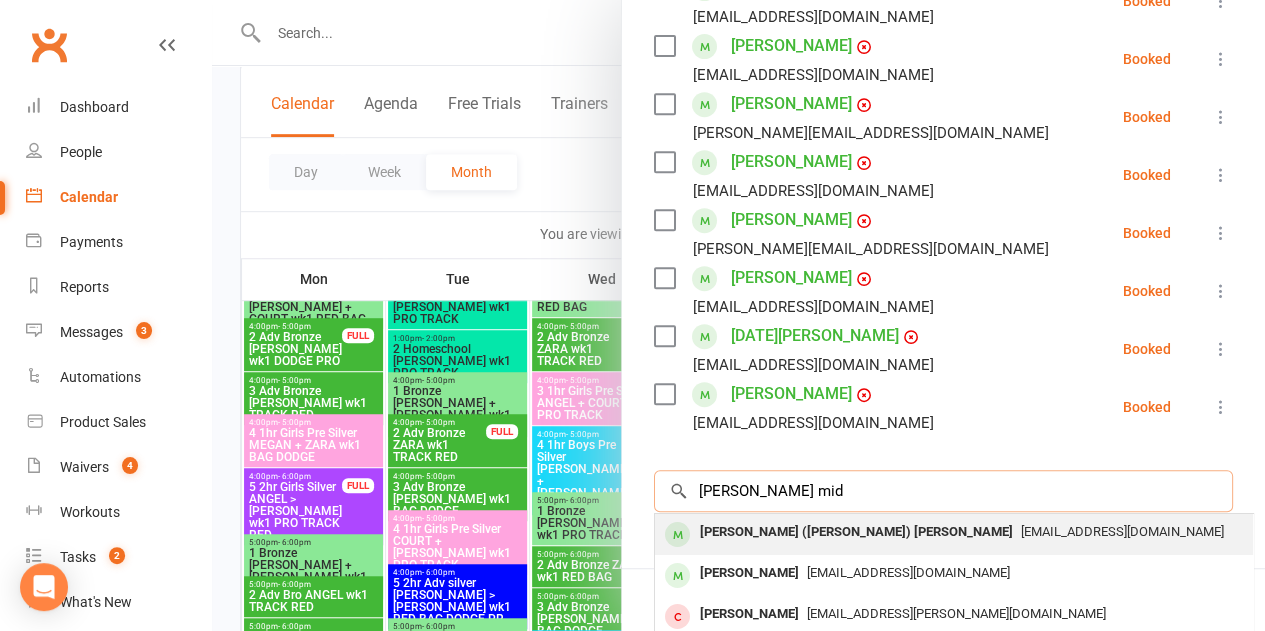 type on "hattie mid" 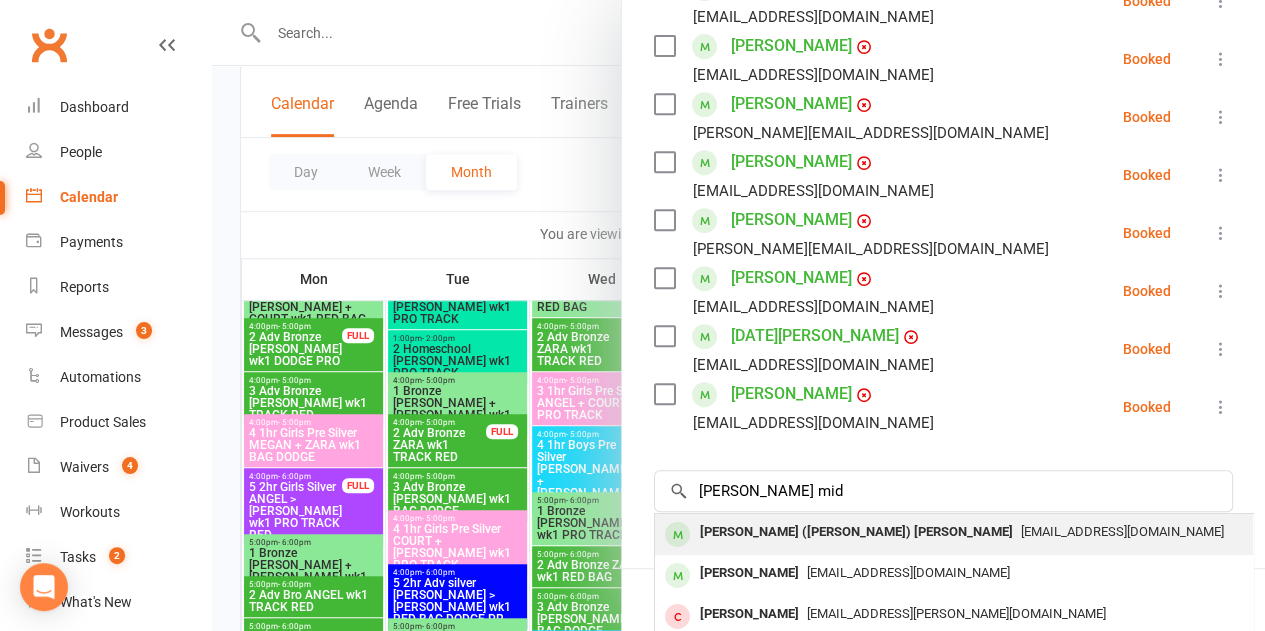 click on "Harriet (Hattie) Middleton" at bounding box center [856, 532] 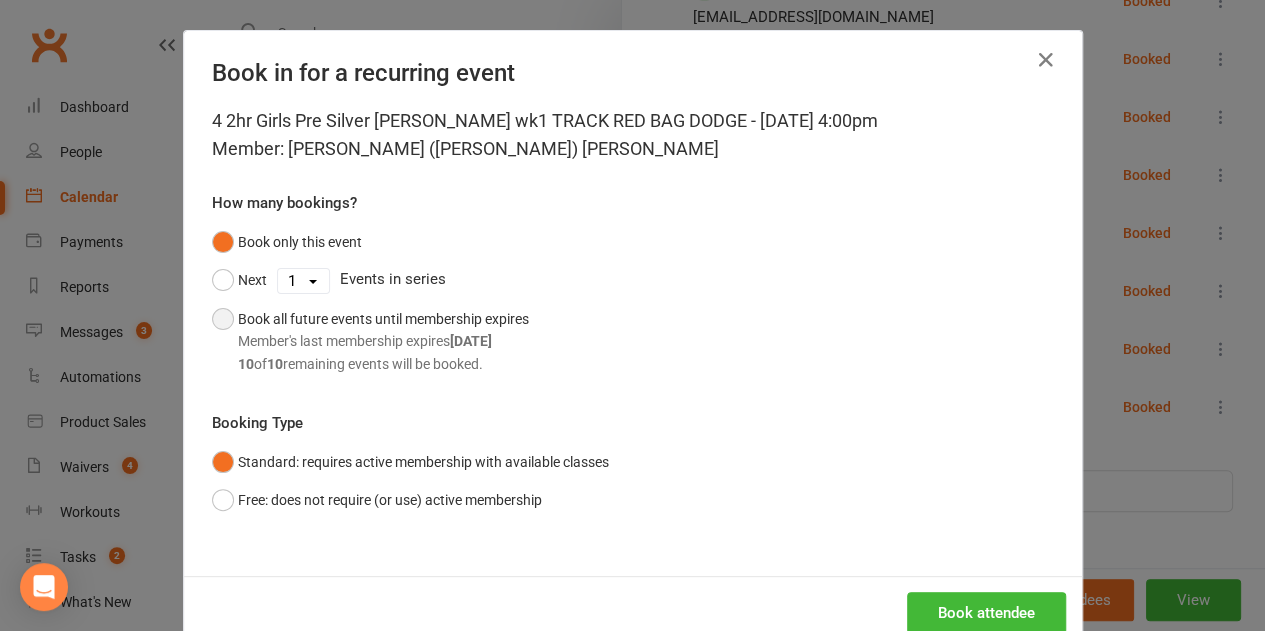 click on "Member's last membership expires  Sep 21, 2025" at bounding box center [383, 341] 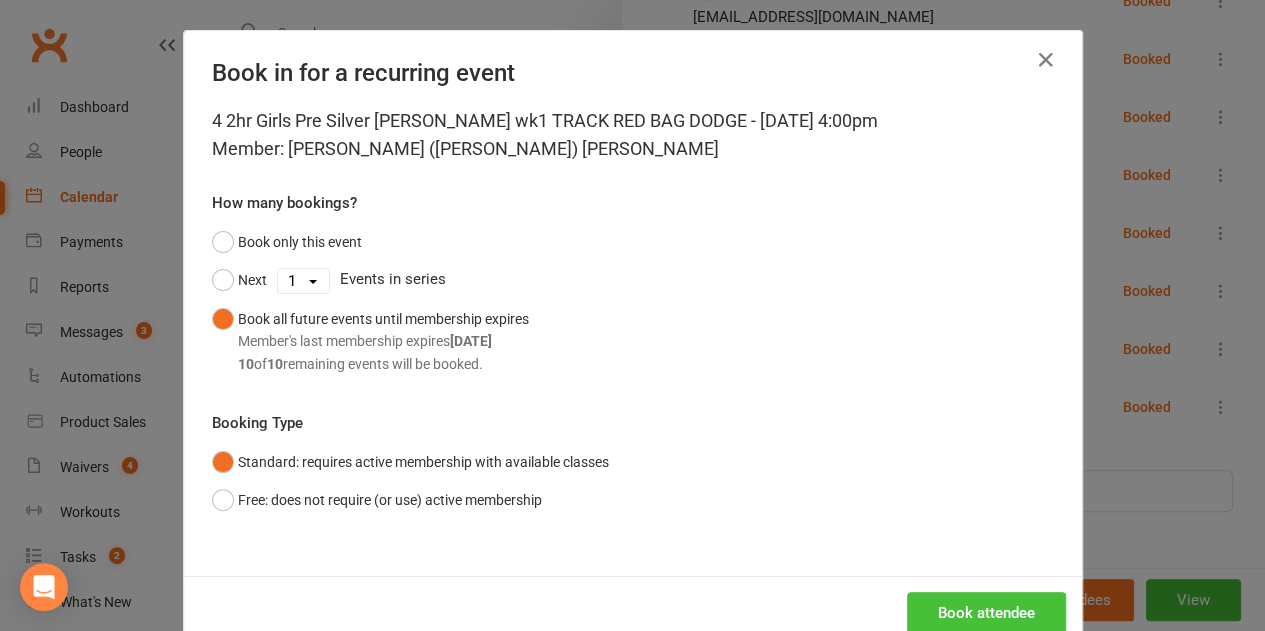 click on "Book attendee" at bounding box center (986, 613) 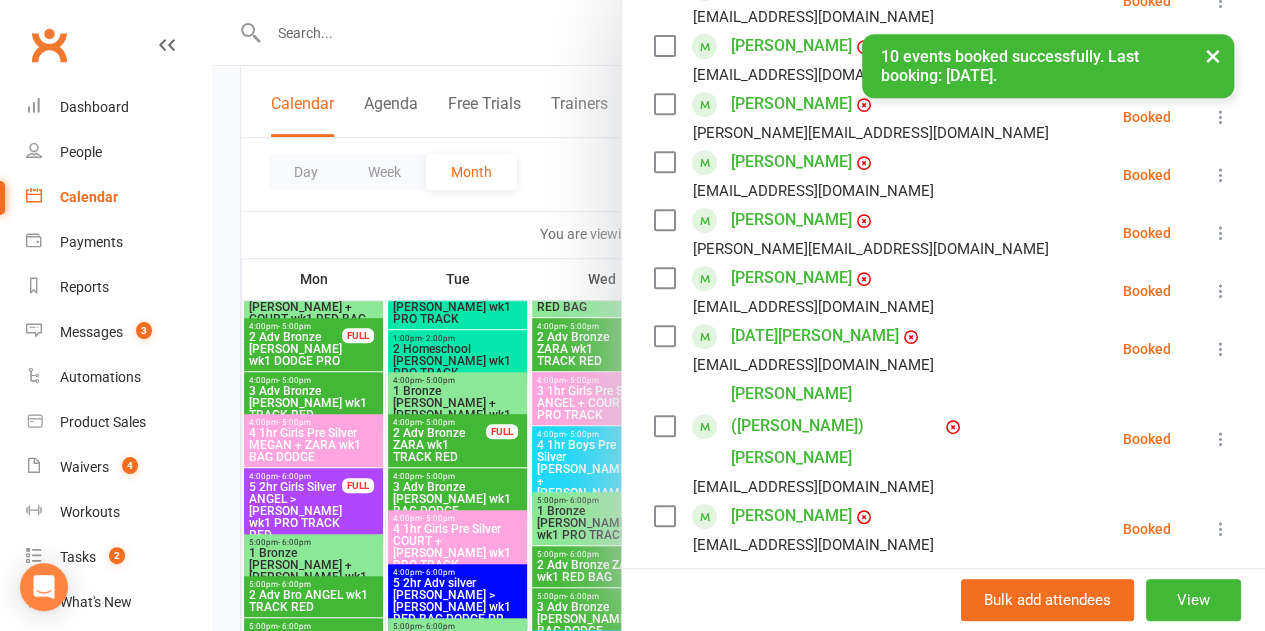 click at bounding box center (738, 315) 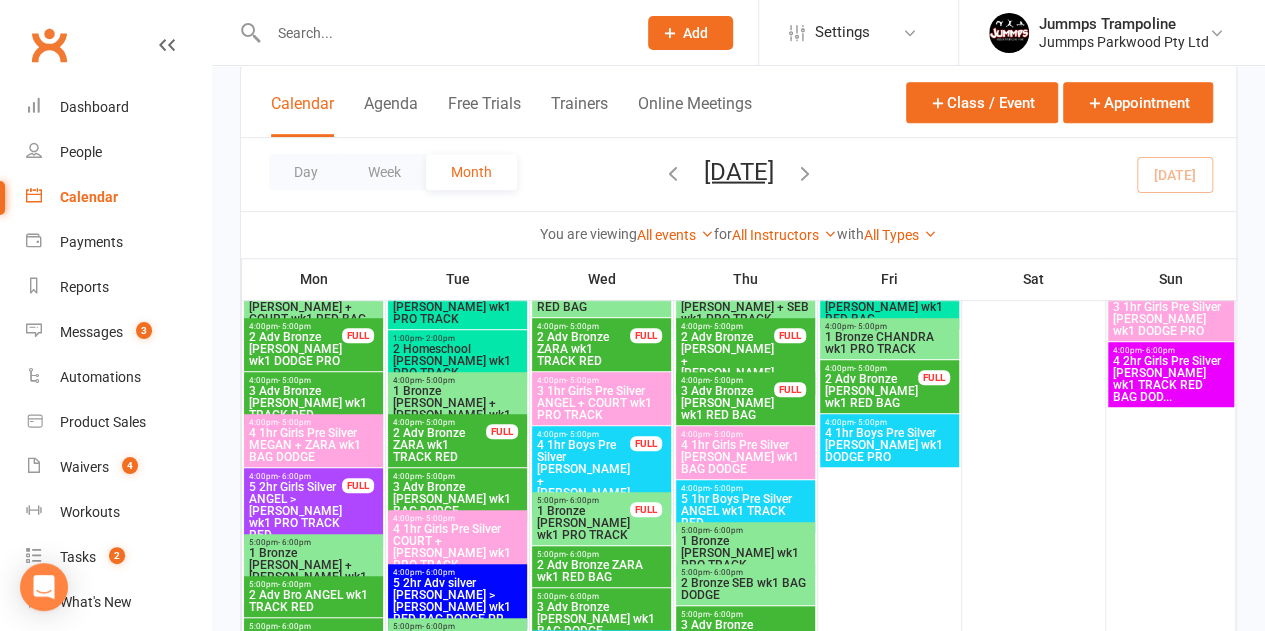 click on "4 1hr Girls Pre Silver MEGAN + ZARA wk1 BAG DODGE" at bounding box center (313, 445) 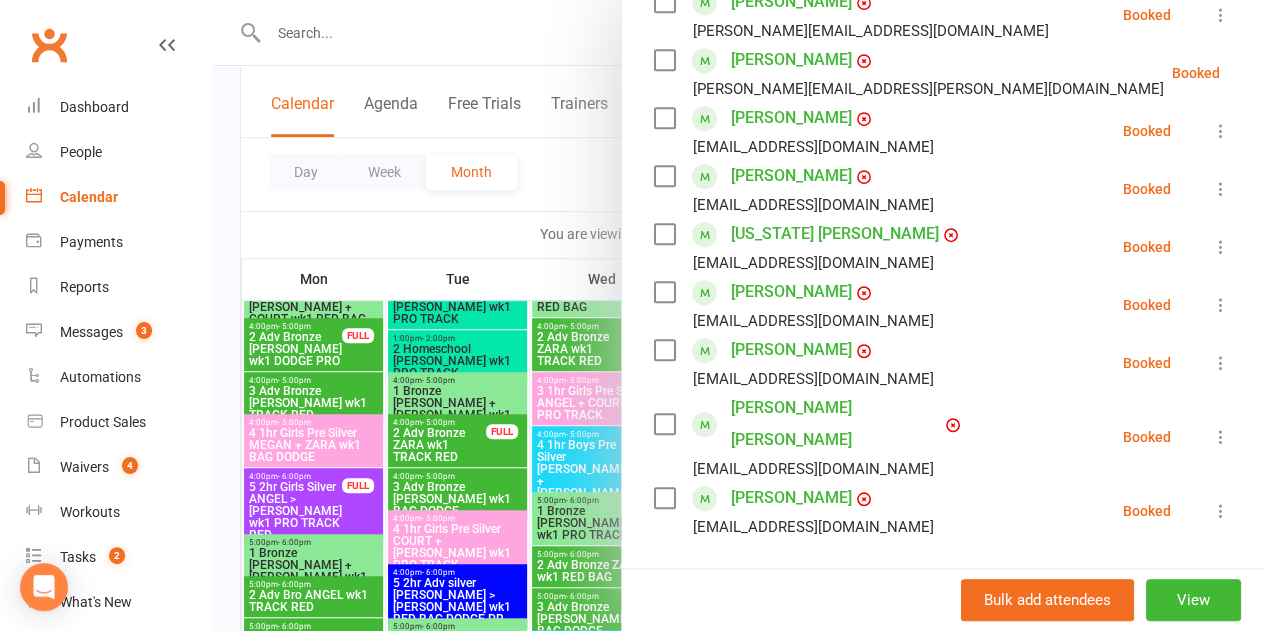 scroll, scrollTop: 600, scrollLeft: 0, axis: vertical 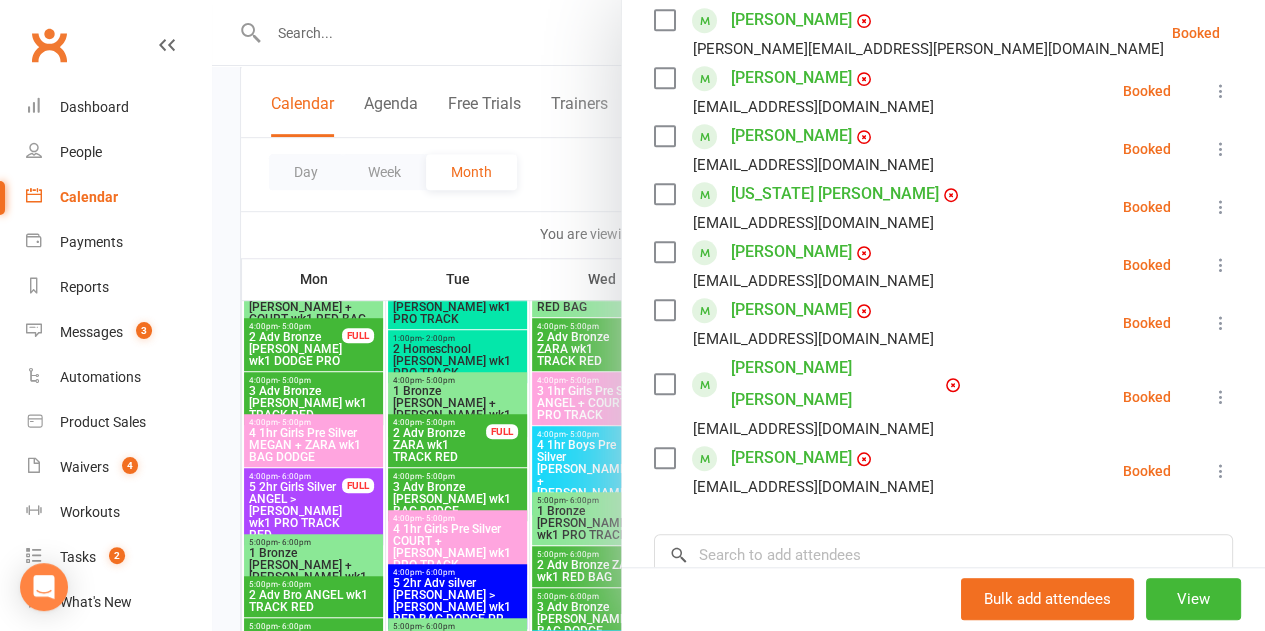 click at bounding box center (738, 315) 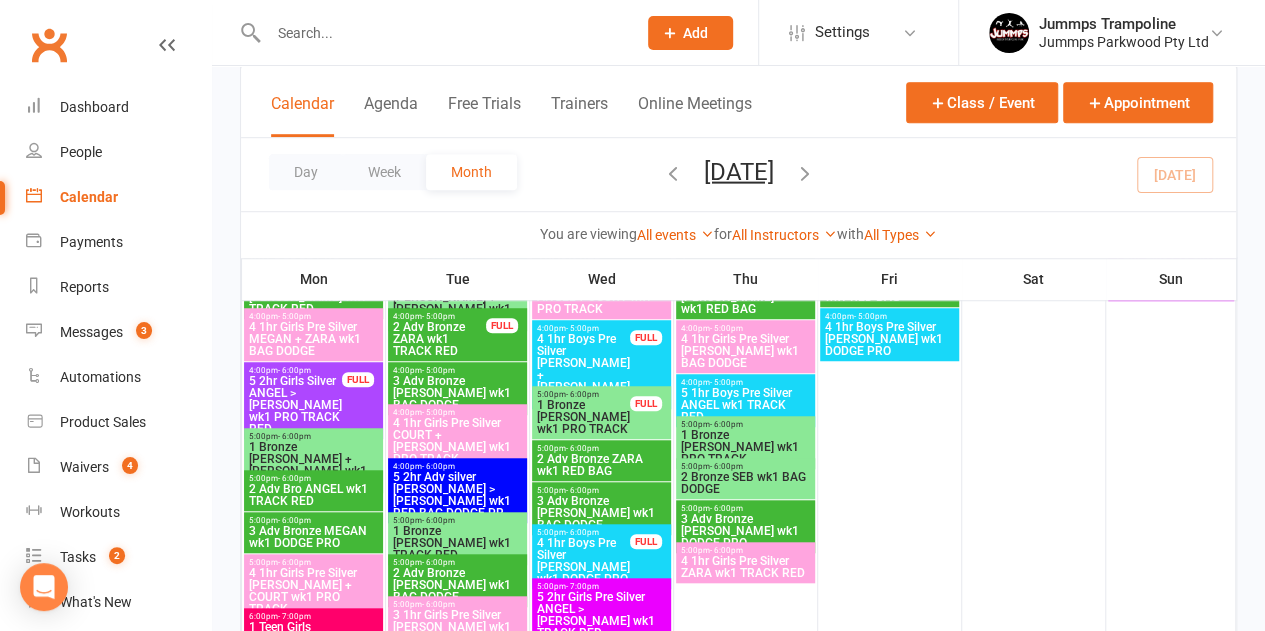 scroll, scrollTop: 700, scrollLeft: 0, axis: vertical 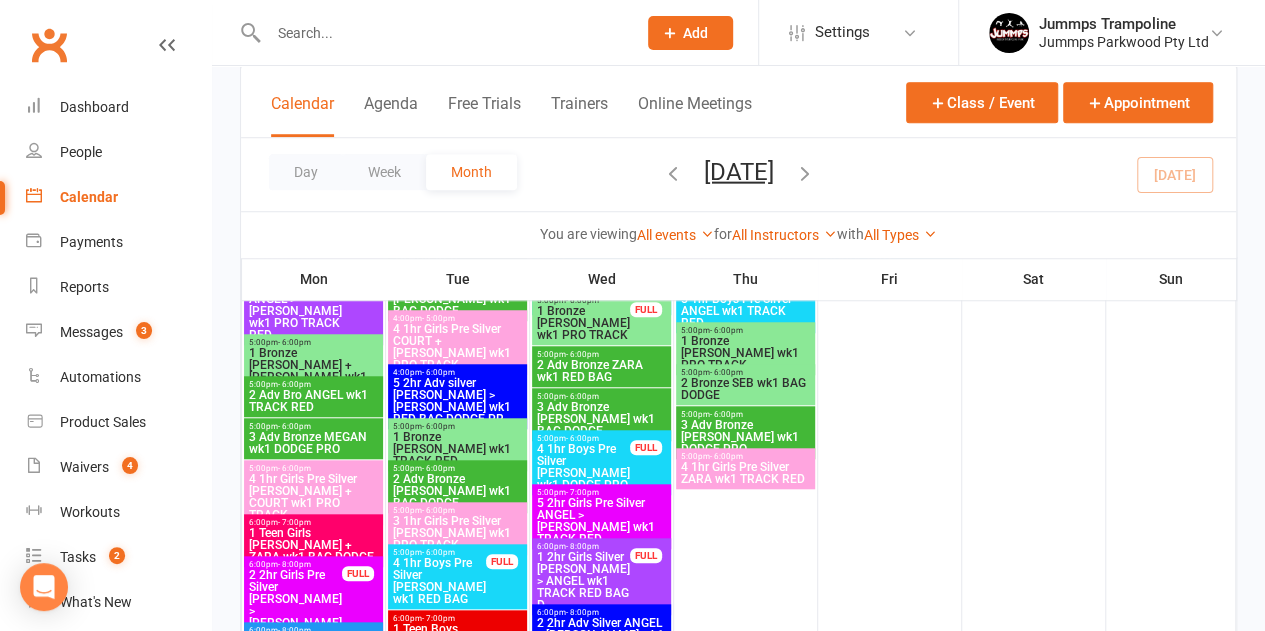 click on "4 1hr Girls Pre Silver MEL + COURT wk1 PRO TRACK" at bounding box center (313, 497) 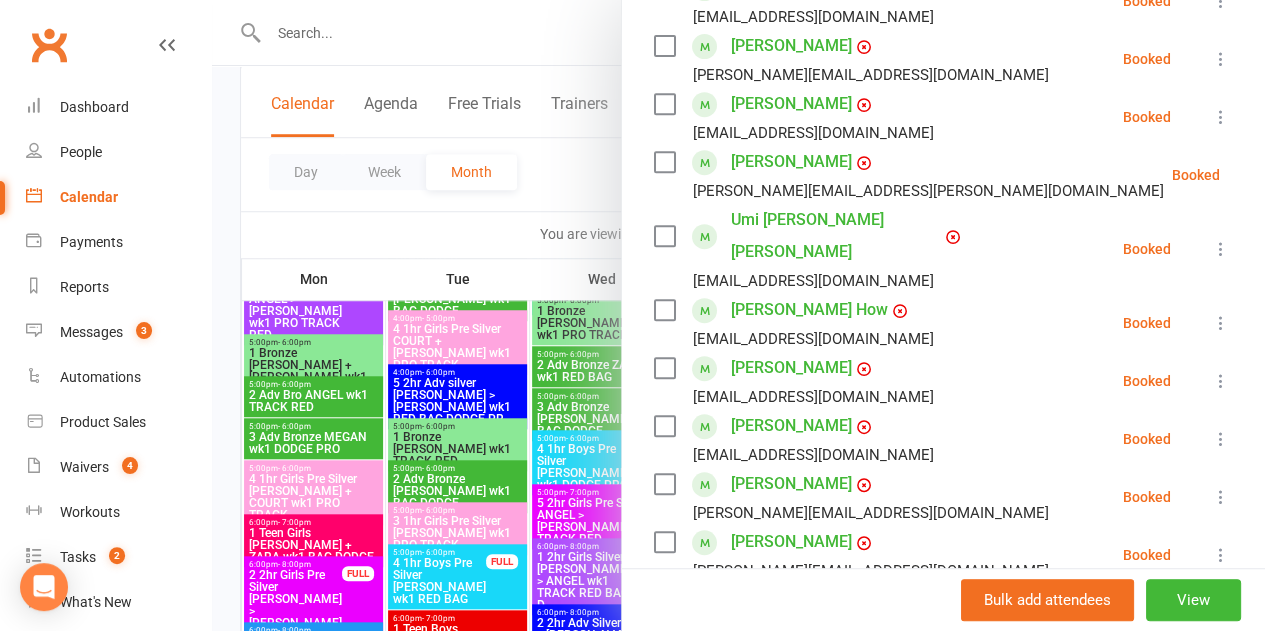 scroll, scrollTop: 500, scrollLeft: 0, axis: vertical 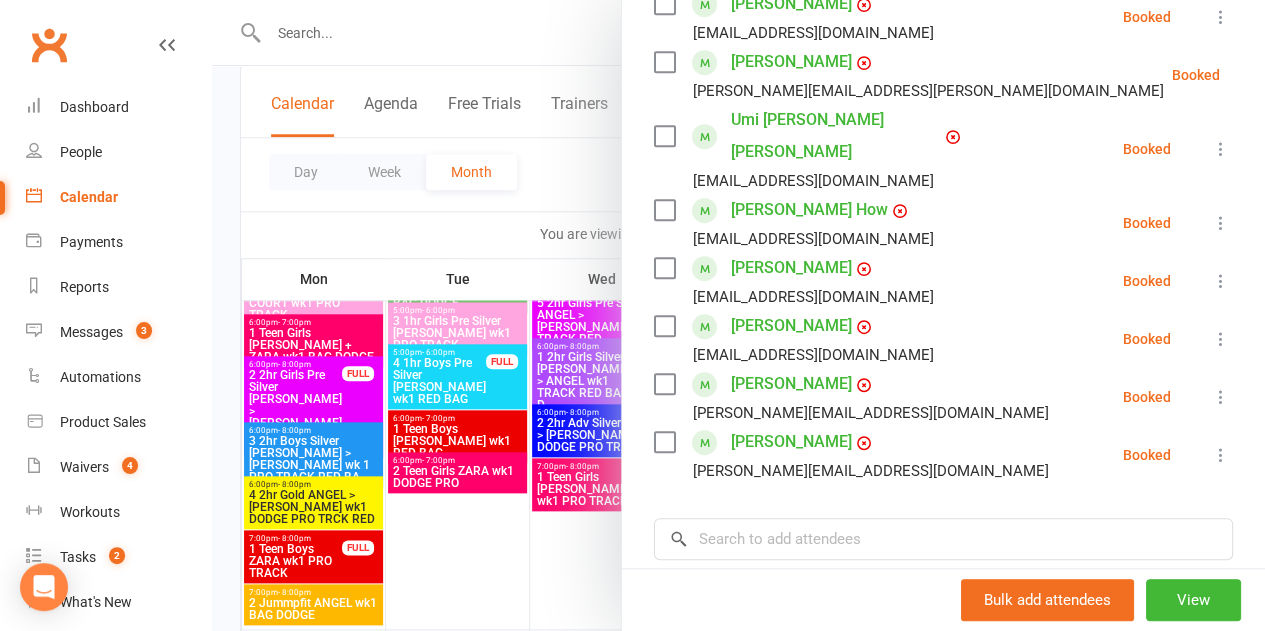 click at bounding box center (738, 315) 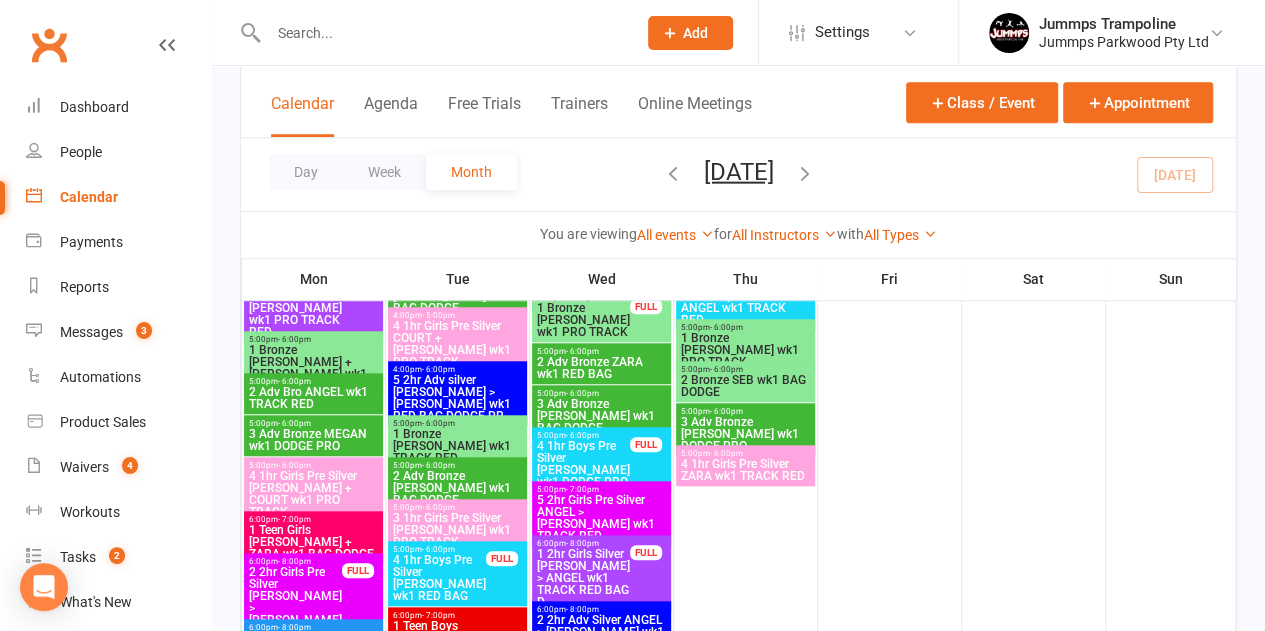 scroll, scrollTop: 700, scrollLeft: 0, axis: vertical 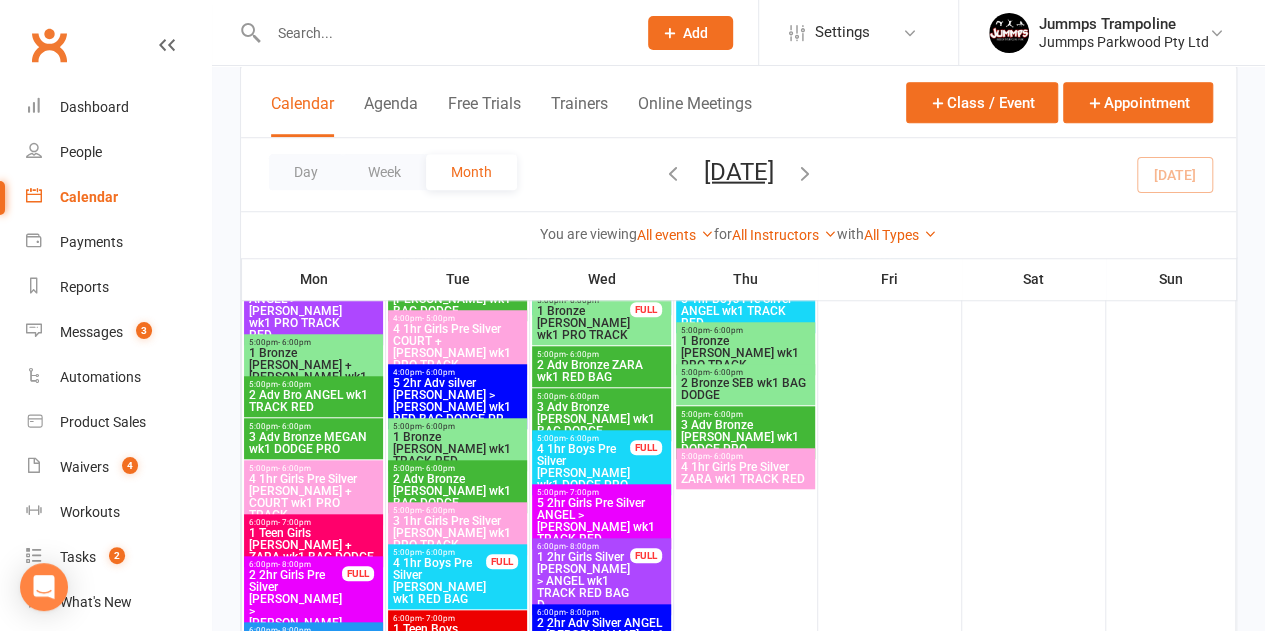 click on "5 2hr Girls Pre Silver ANGEL > ADAM wk1 TRACK RED ..." at bounding box center (601, 521) 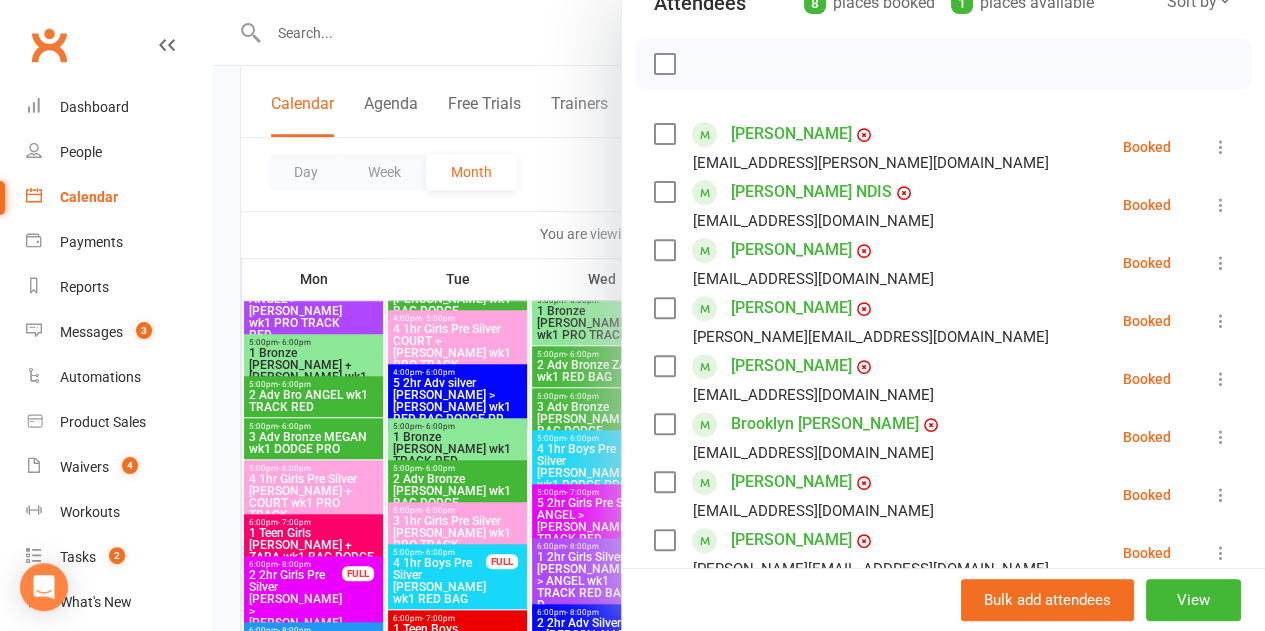 scroll, scrollTop: 300, scrollLeft: 0, axis: vertical 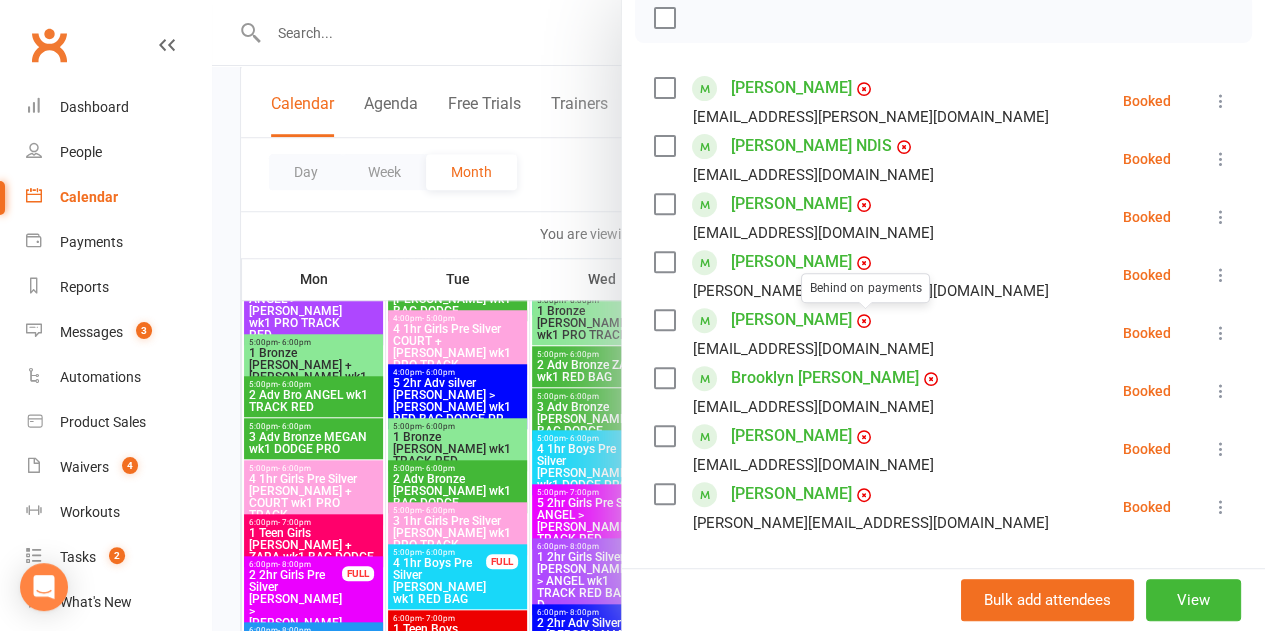 click at bounding box center [738, 315] 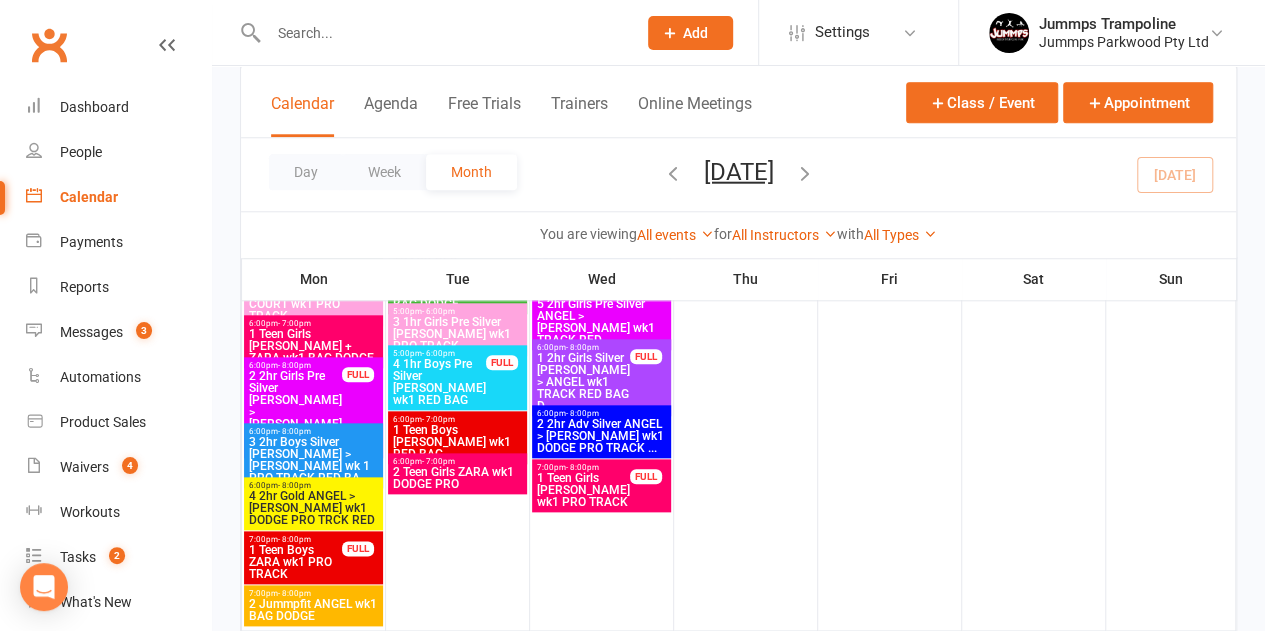 scroll, scrollTop: 900, scrollLeft: 0, axis: vertical 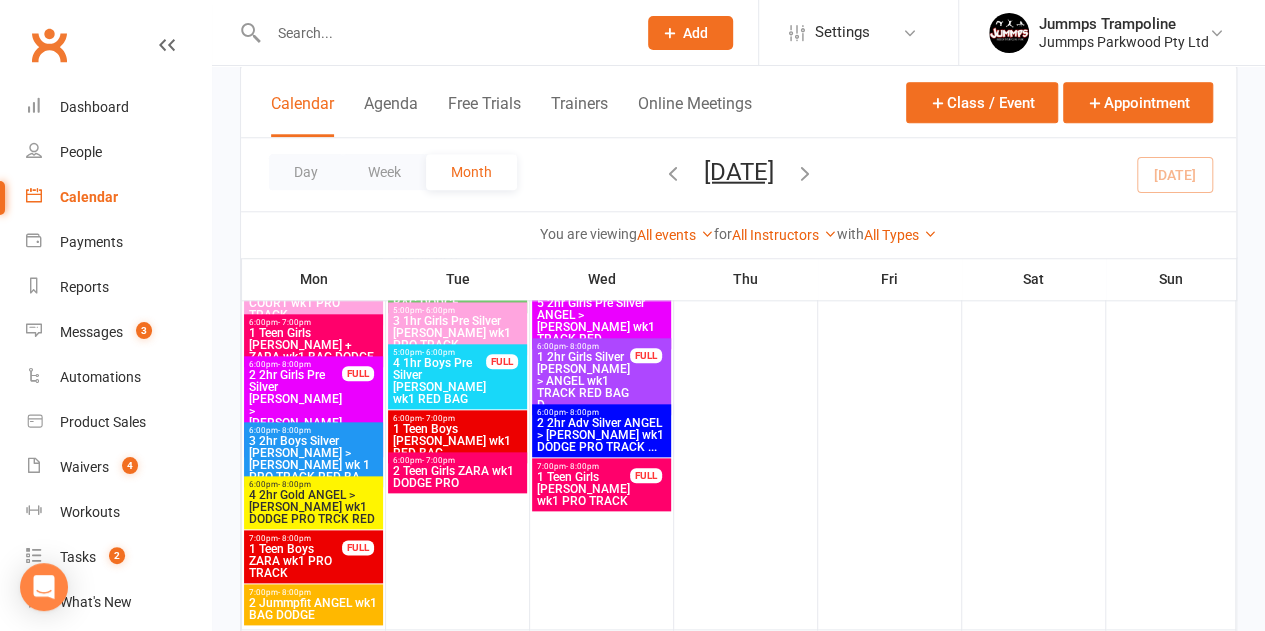 click on "2 2hr Girls Pre Silver MEL > MEGAN wk1 RED BAG DOD..." at bounding box center [295, 411] 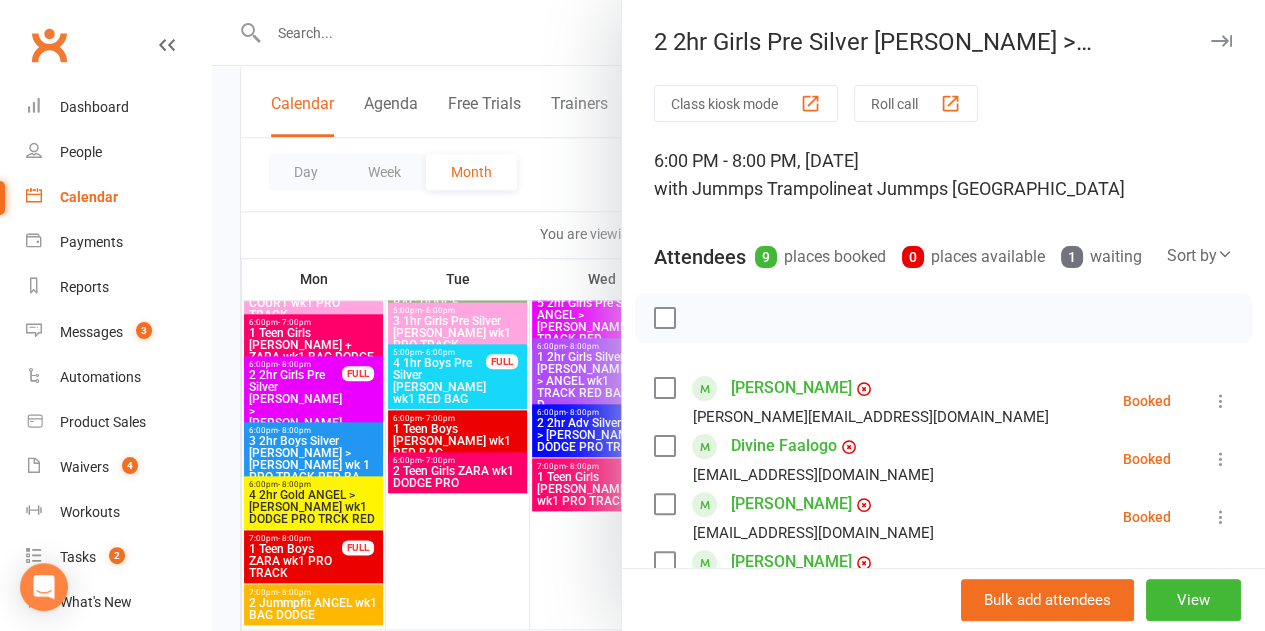 click at bounding box center (738, 315) 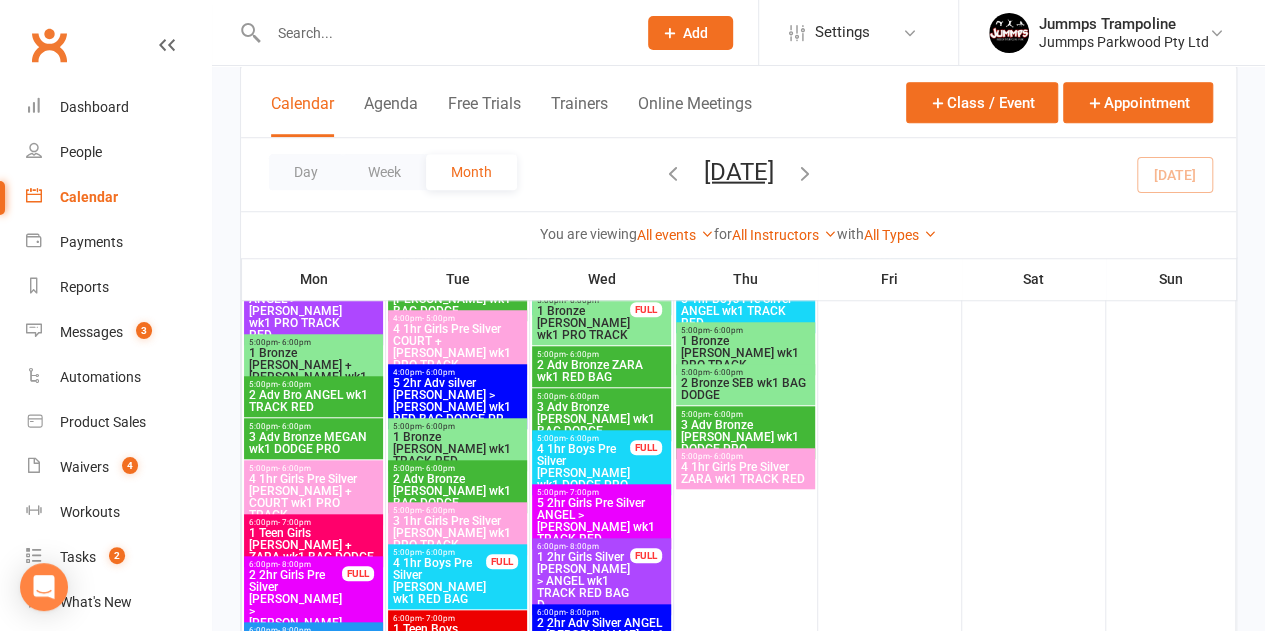 scroll, scrollTop: 800, scrollLeft: 0, axis: vertical 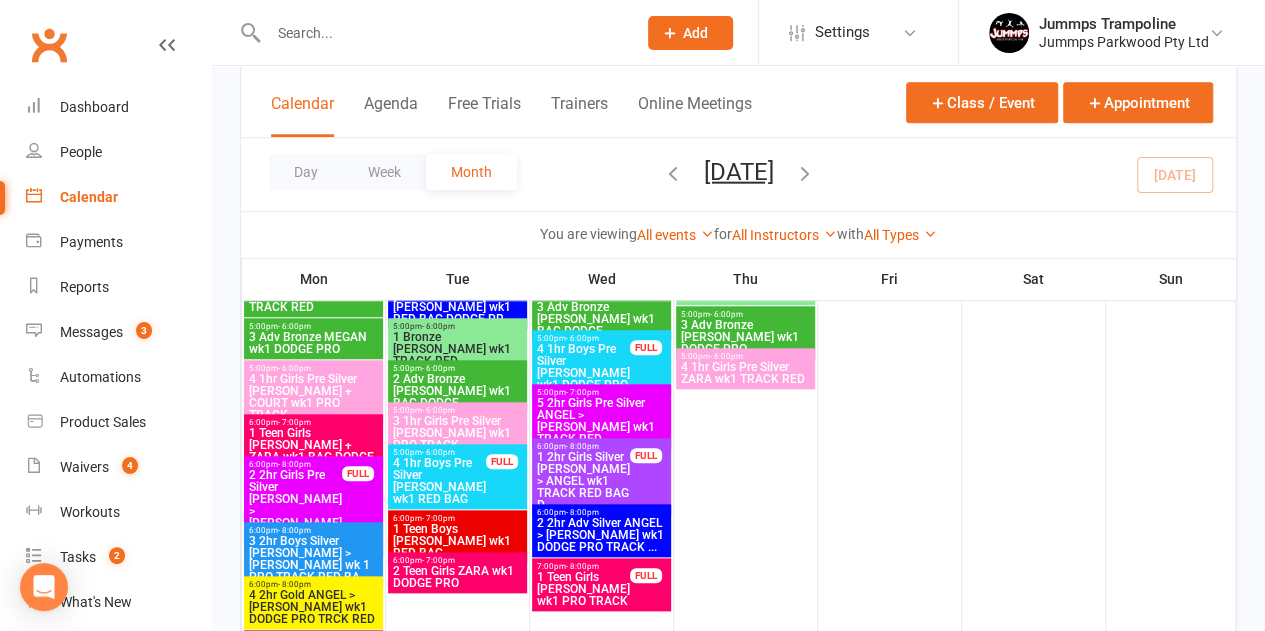 click on "2 2hr Girls Pre Silver MEL > MEGAN wk1 RED BAG DOD..." at bounding box center [295, 511] 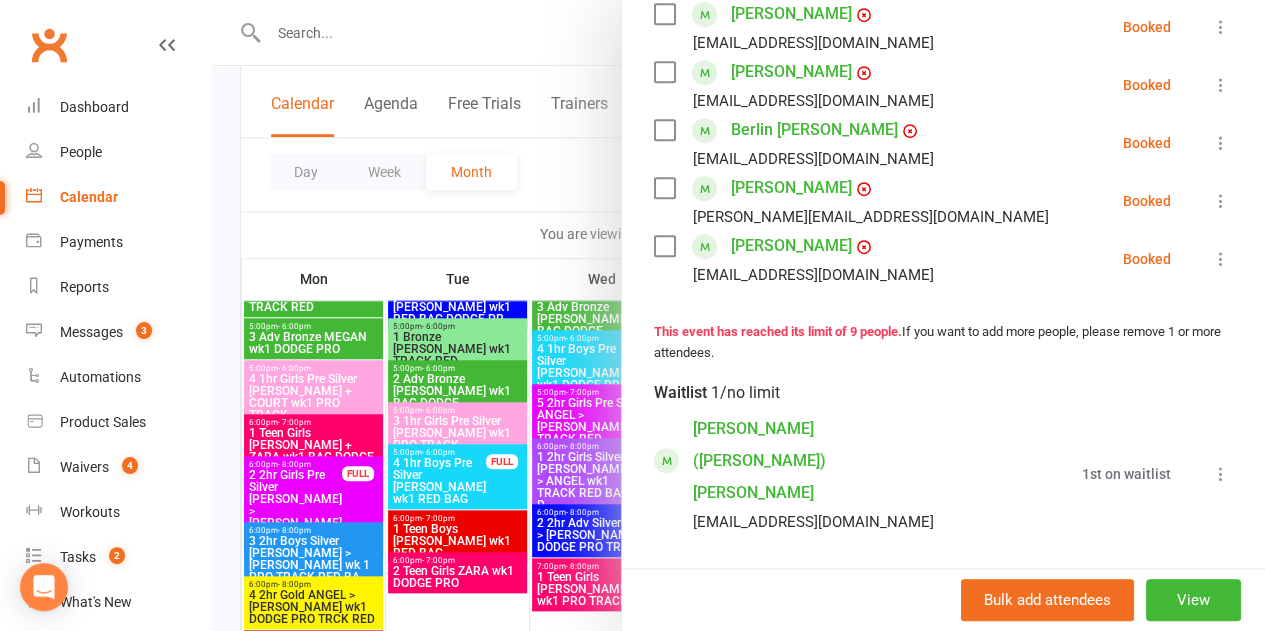 scroll, scrollTop: 700, scrollLeft: 0, axis: vertical 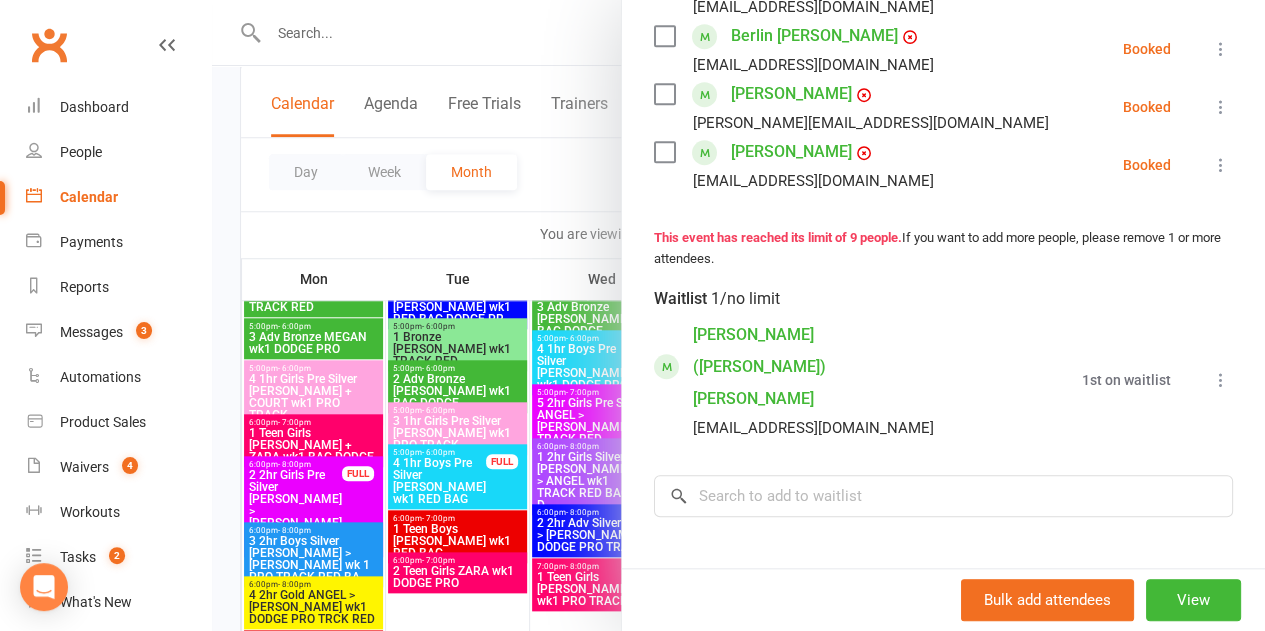 click at bounding box center [1221, 380] 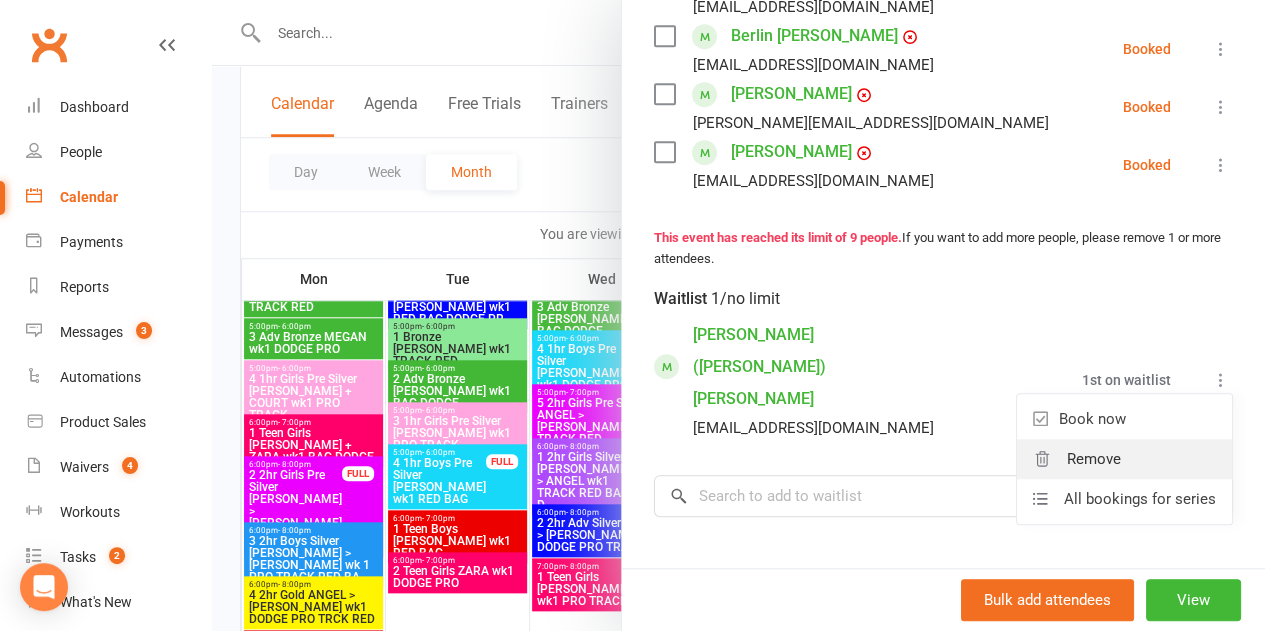 click on "Remove" at bounding box center (1094, 459) 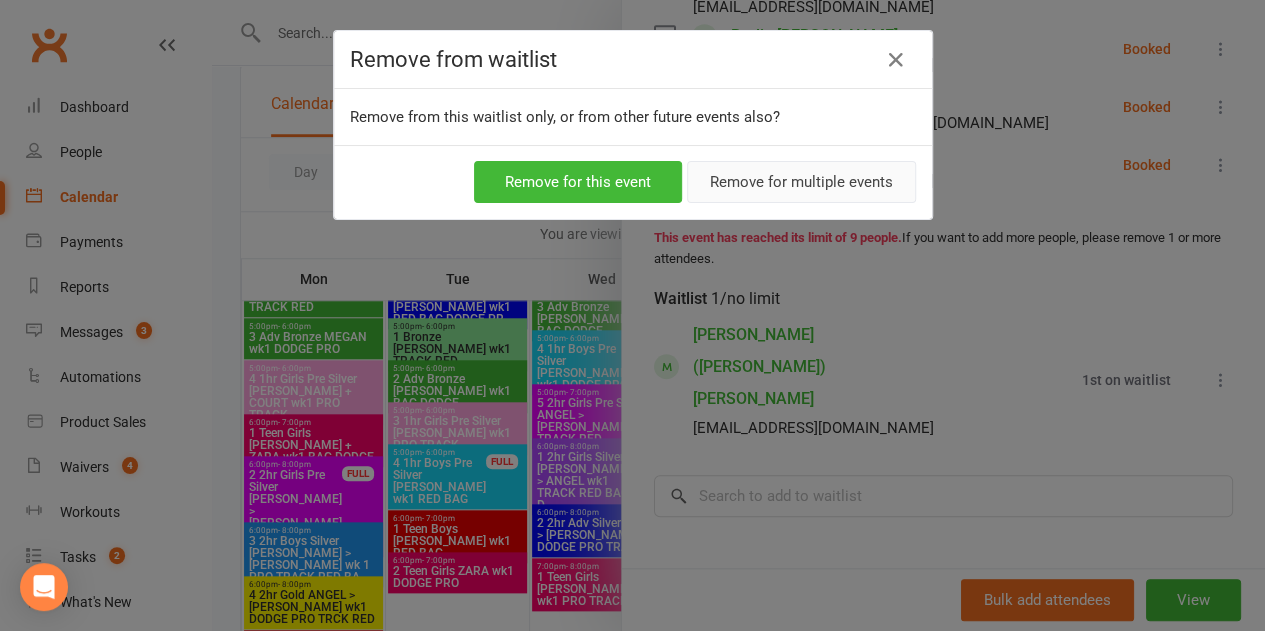 click on "Remove for multiple events" at bounding box center (801, 182) 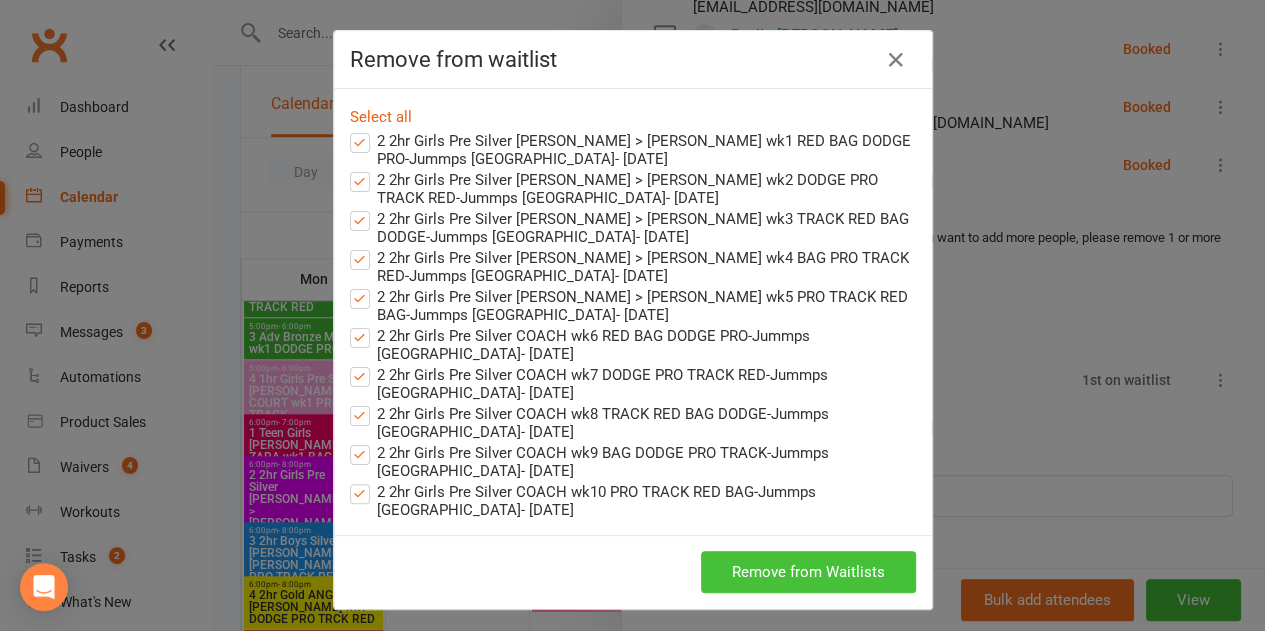 click on "Remove from Waitlists" at bounding box center (808, 572) 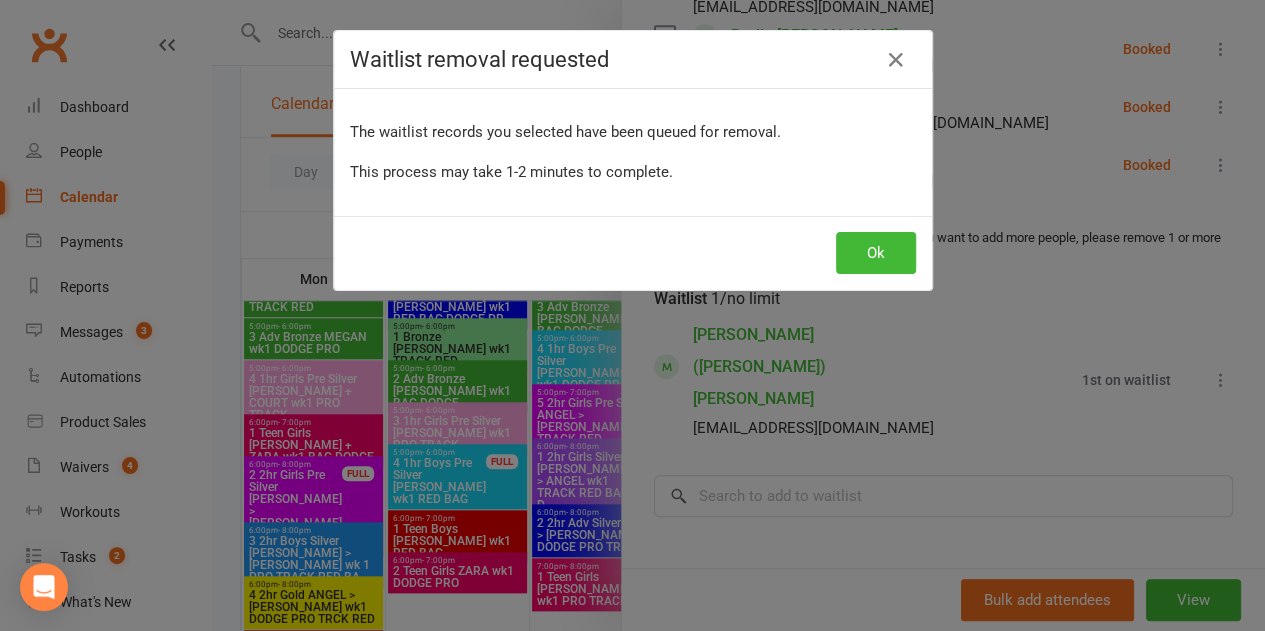 scroll, scrollTop: 674, scrollLeft: 0, axis: vertical 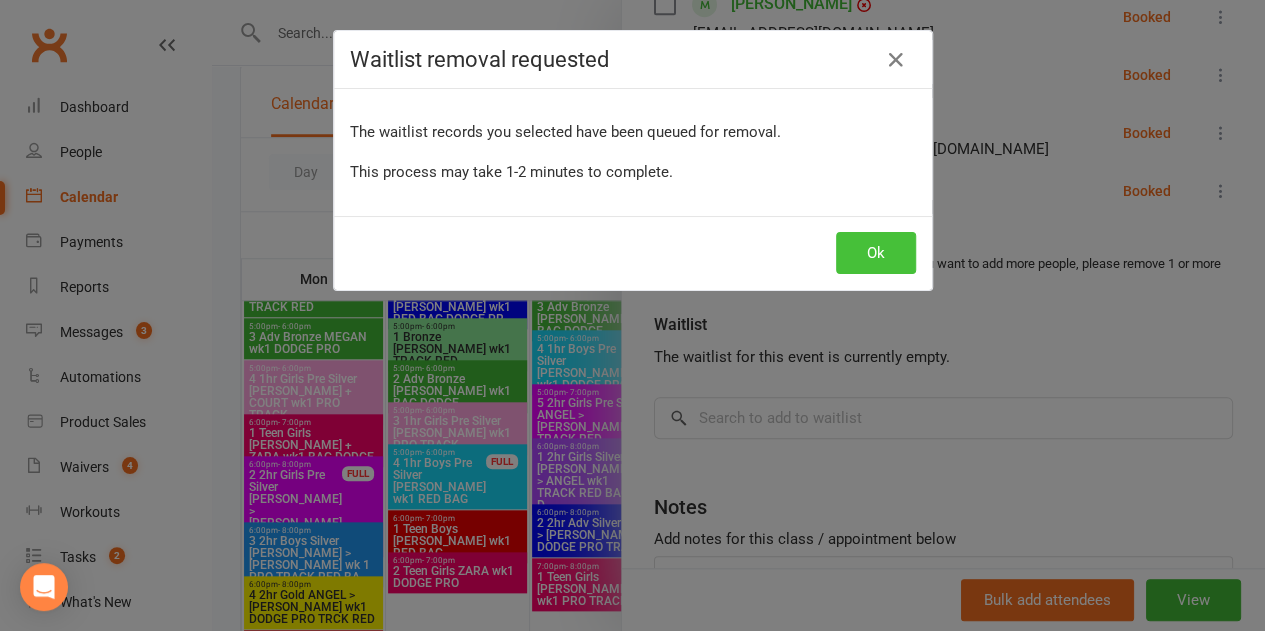 click on "Ok" at bounding box center [876, 253] 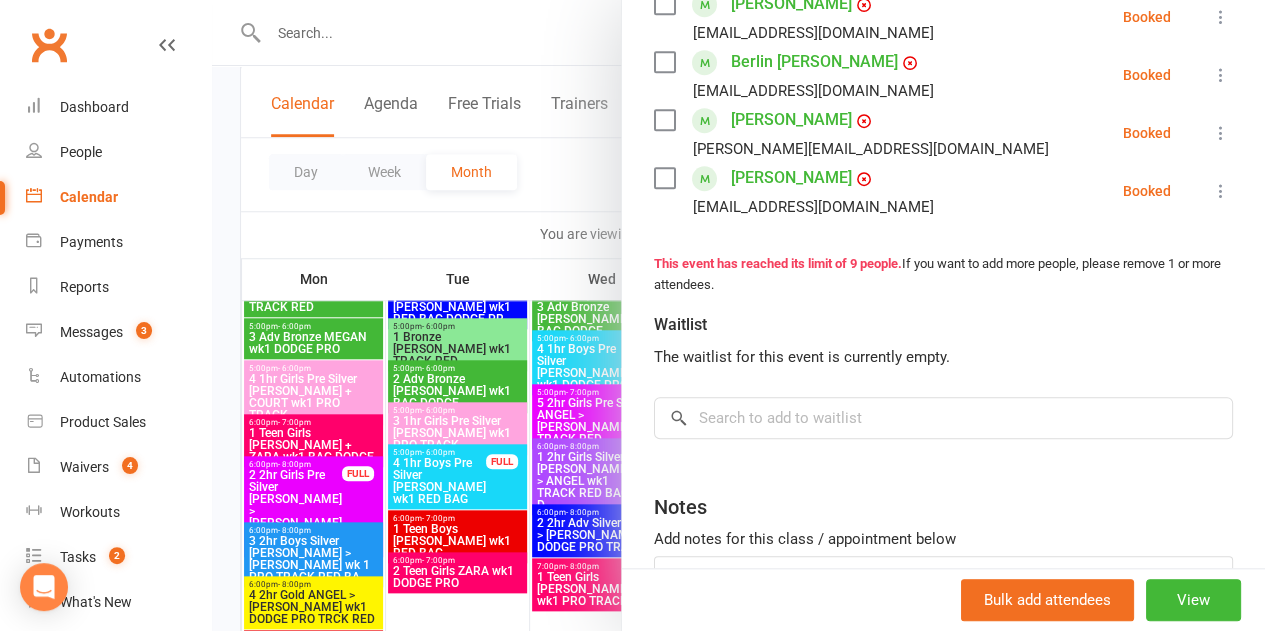 click at bounding box center (738, 315) 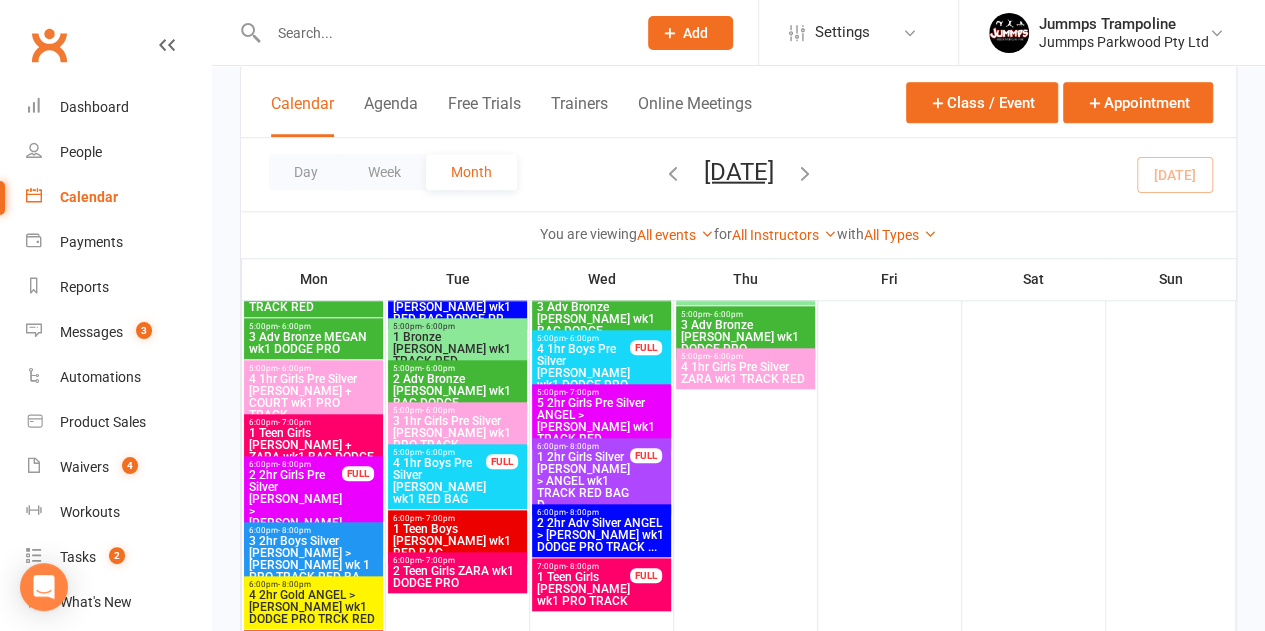 click on "2 2hr Girls Pre Silver MEL > MEGAN wk1 RED BAG DOD..." at bounding box center (295, 511) 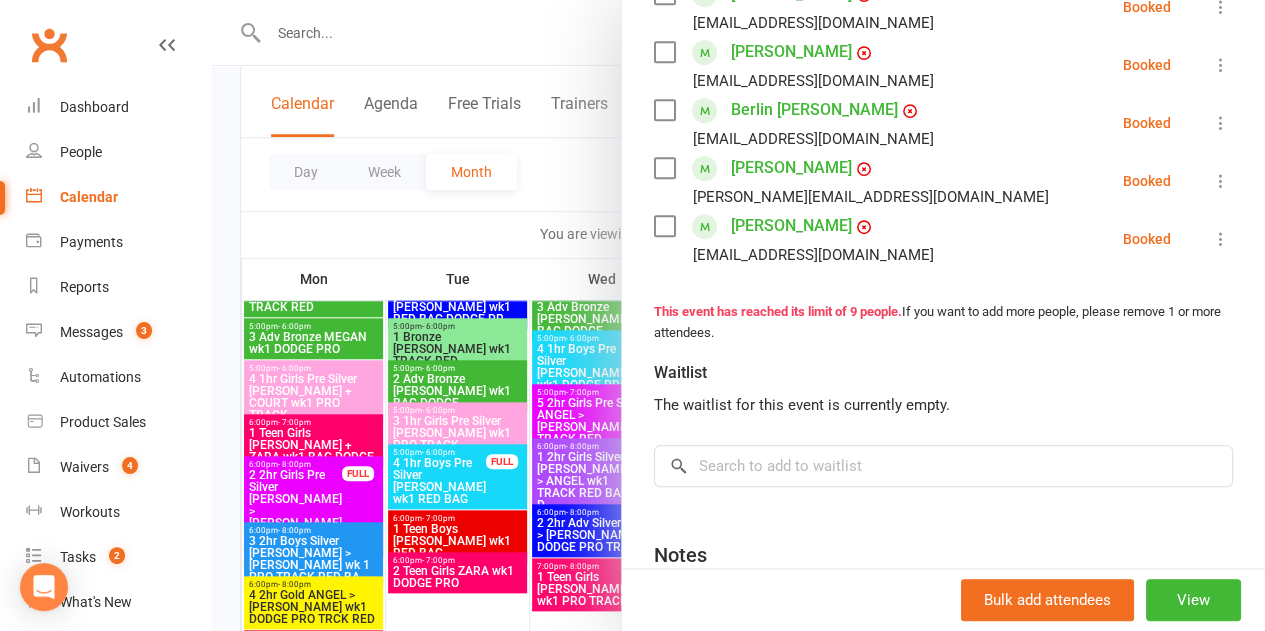 scroll, scrollTop: 700, scrollLeft: 0, axis: vertical 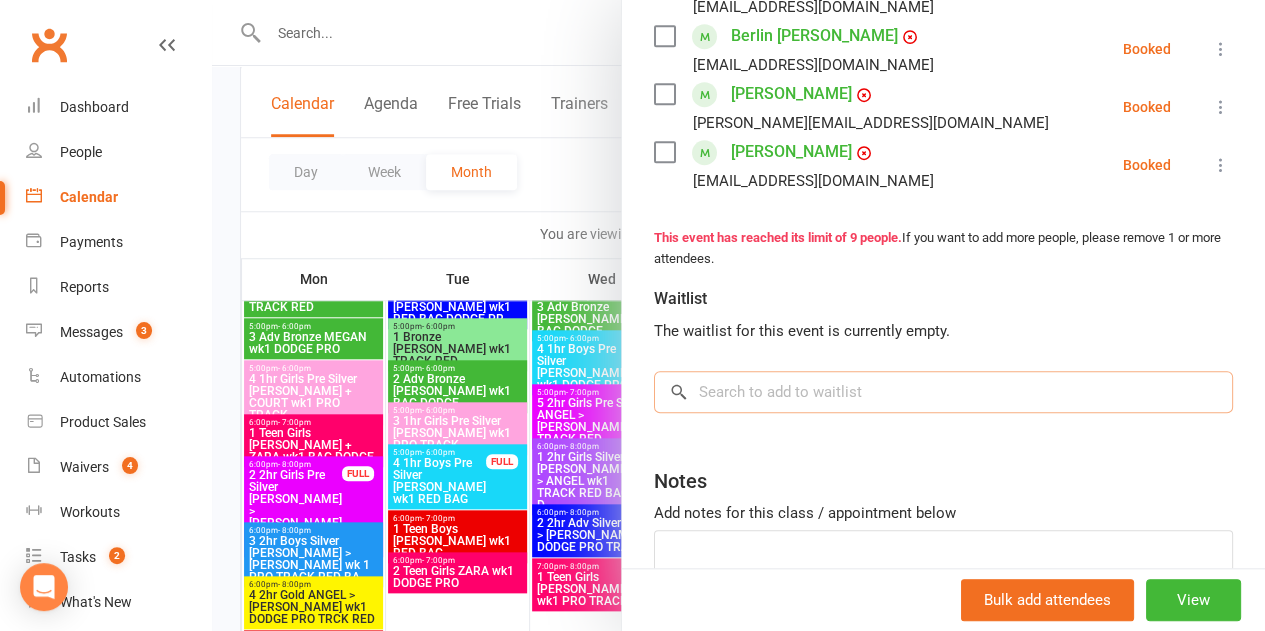 click at bounding box center (943, 392) 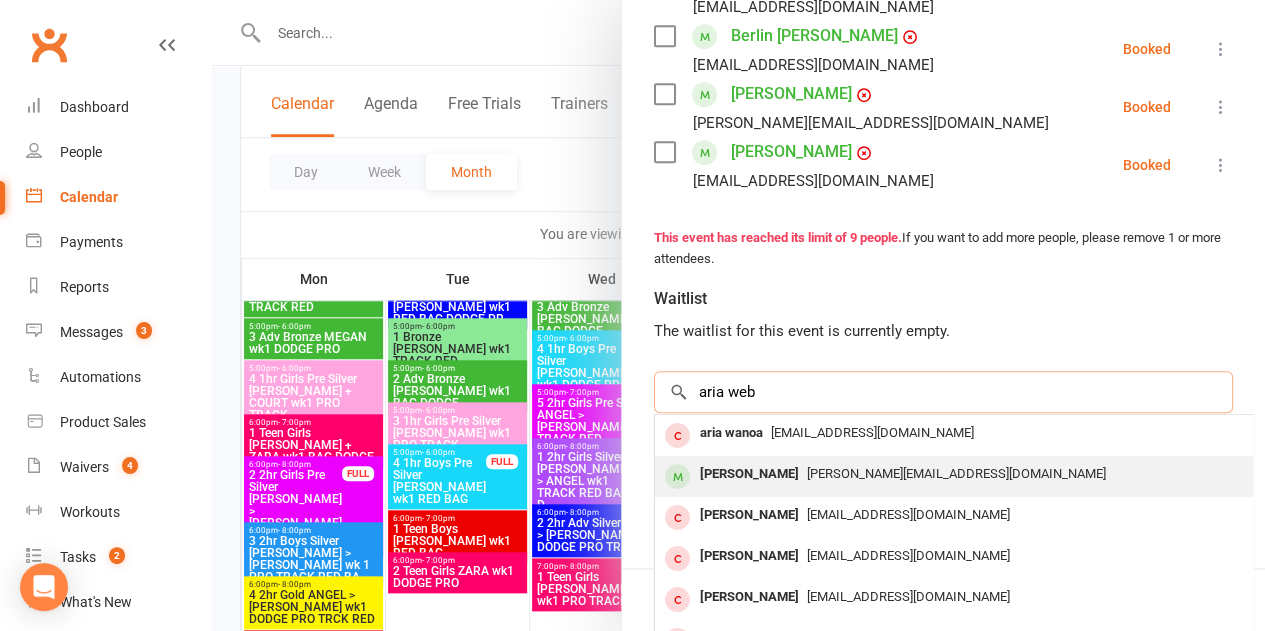 type on "aria web" 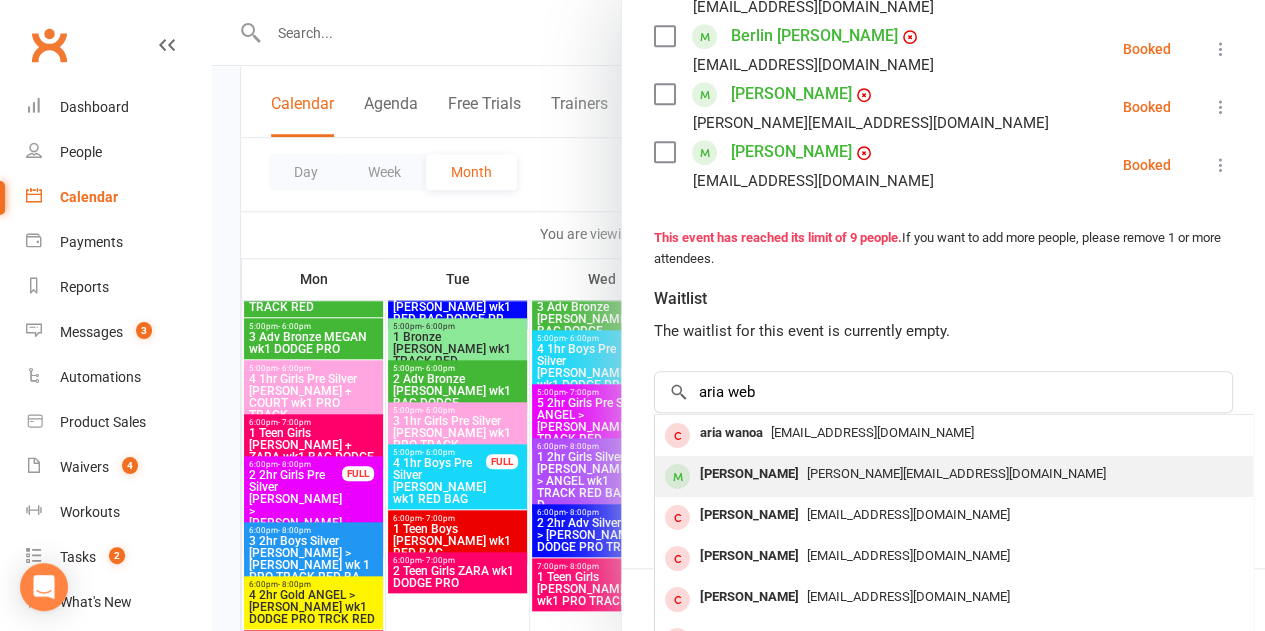 click on "wayne@gallerysignsgc.com.au" at bounding box center (954, 474) 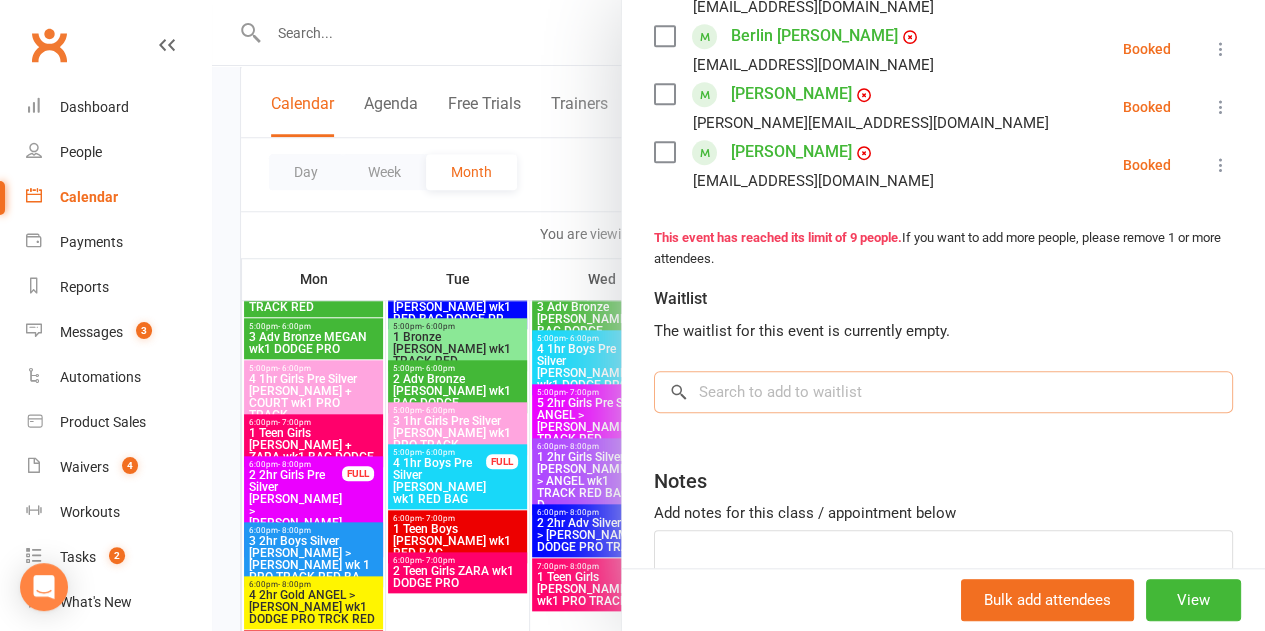 click at bounding box center (943, 392) 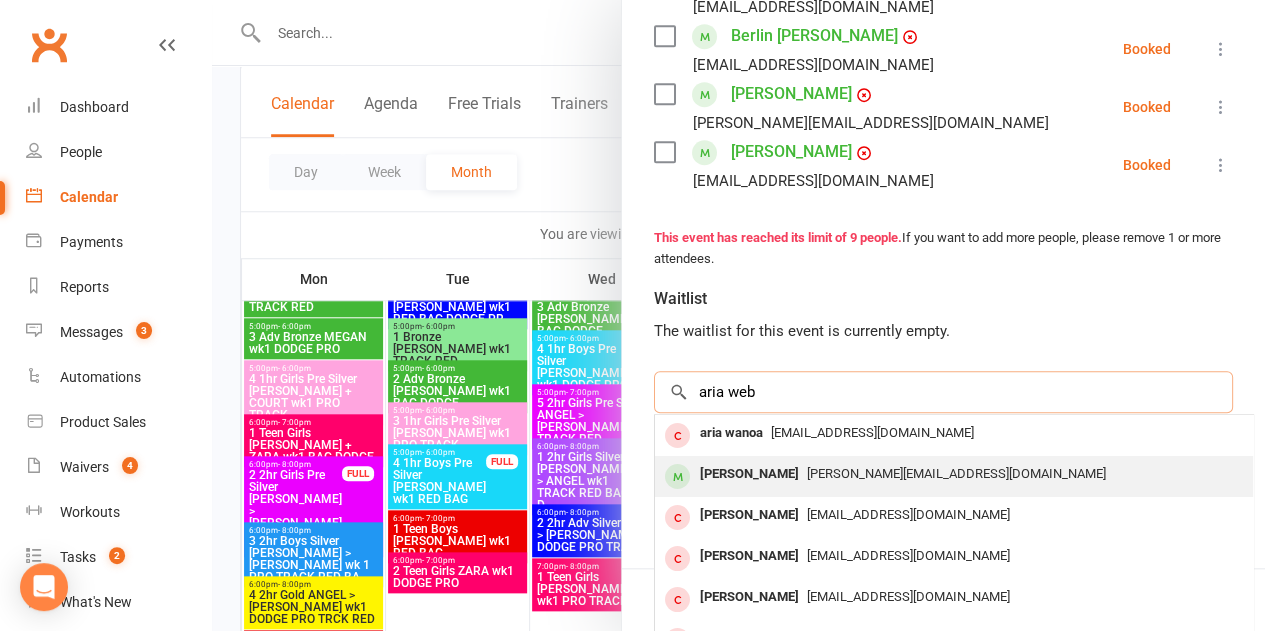 type on "aria web" 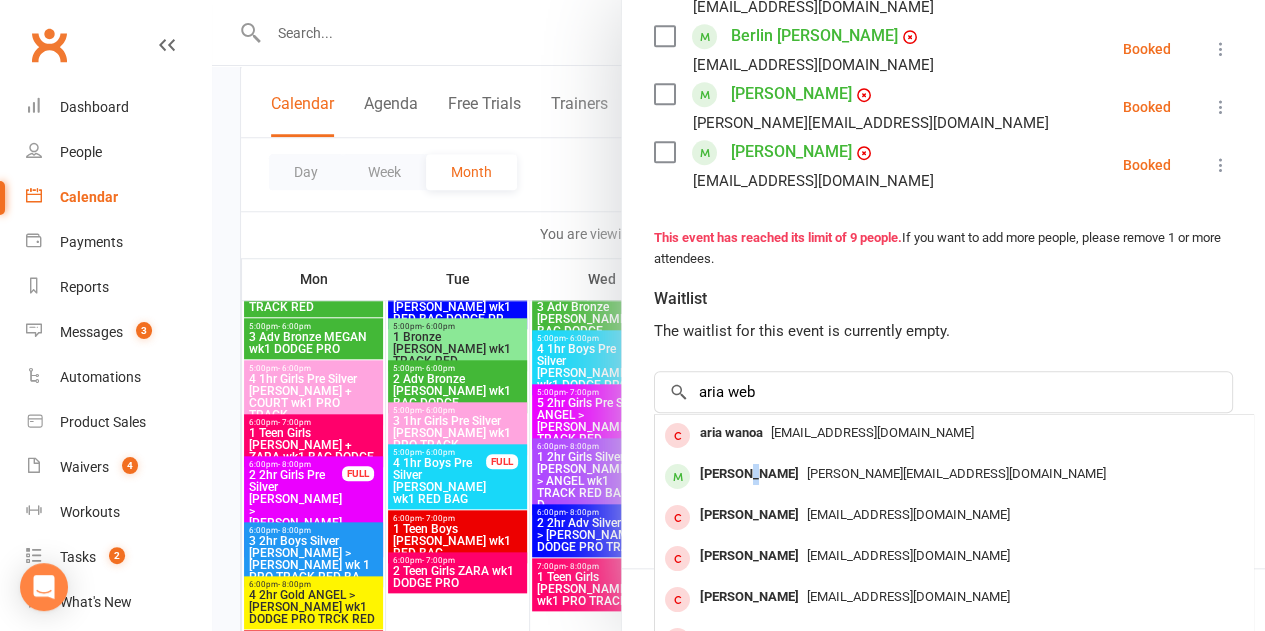 click on "Aria Webb-Thompson" at bounding box center [749, 474] 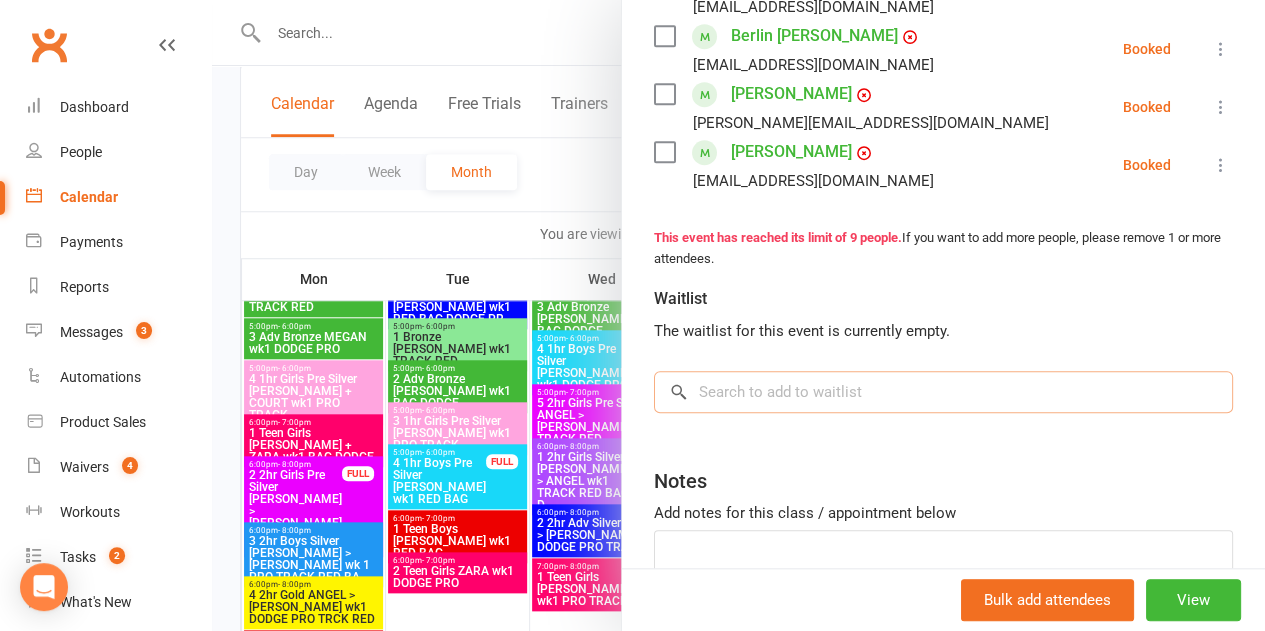 click at bounding box center [943, 392] 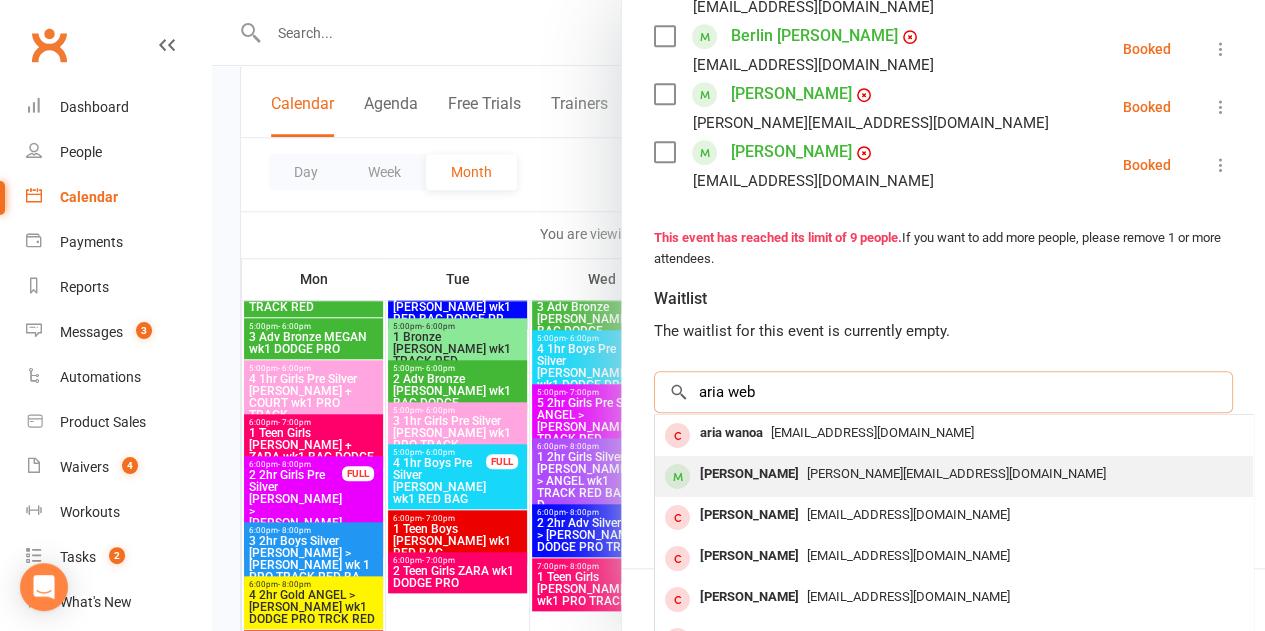 type on "aria web" 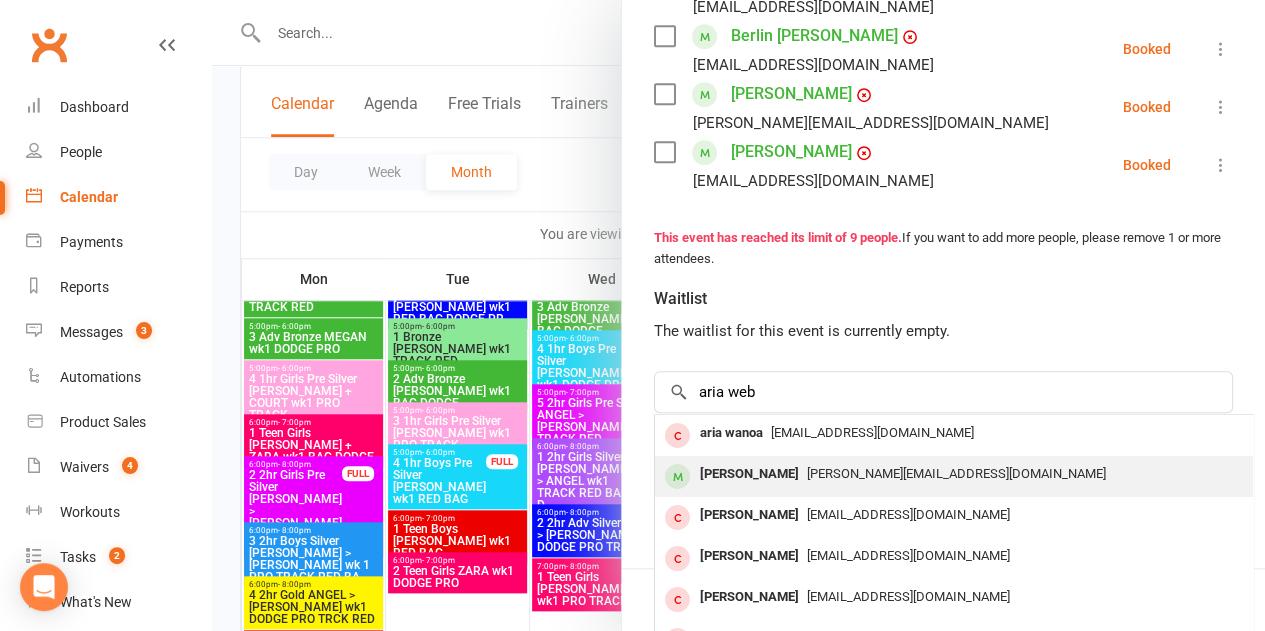 click on "Aria Webb-Thompson" at bounding box center [749, 474] 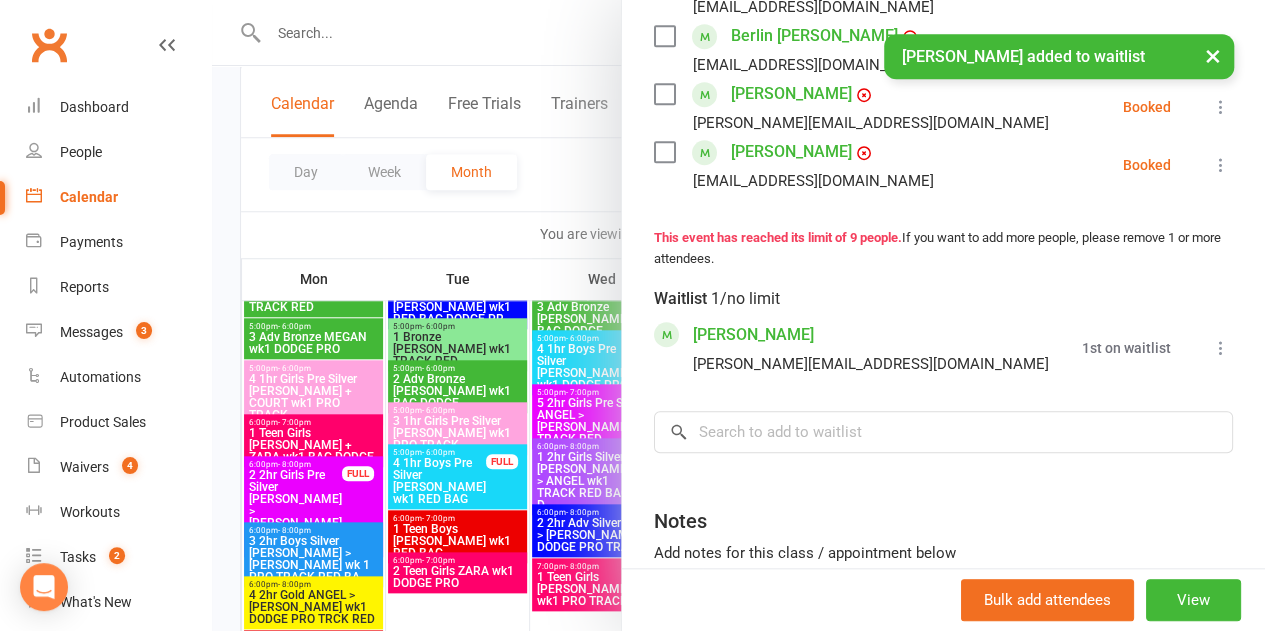 scroll, scrollTop: 726, scrollLeft: 0, axis: vertical 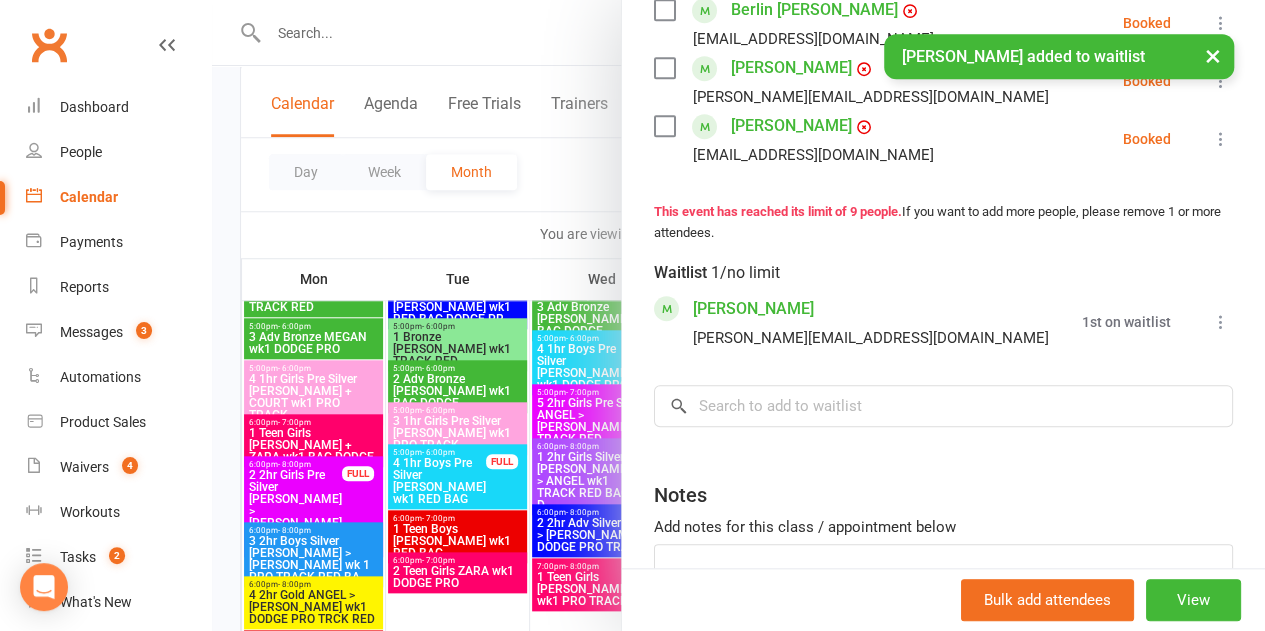 click at bounding box center (1221, 322) 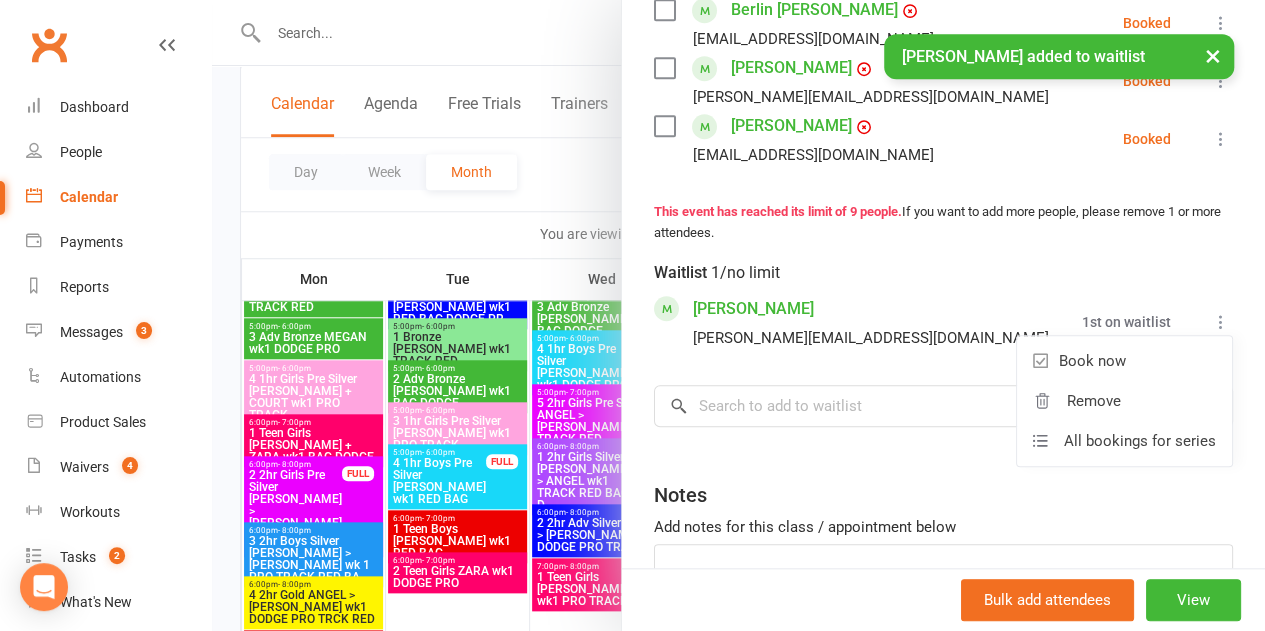 drag, startPoint x: 866, startPoint y: 517, endPoint x: 880, endPoint y: 512, distance: 14.866069 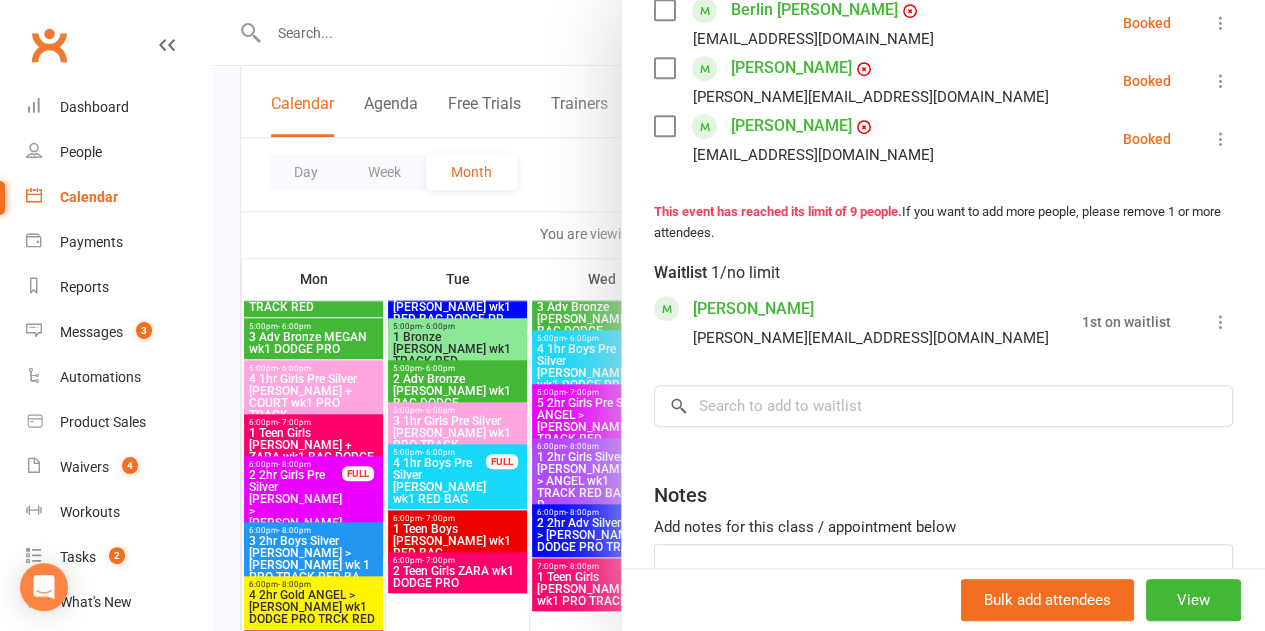 click at bounding box center [738, 315] 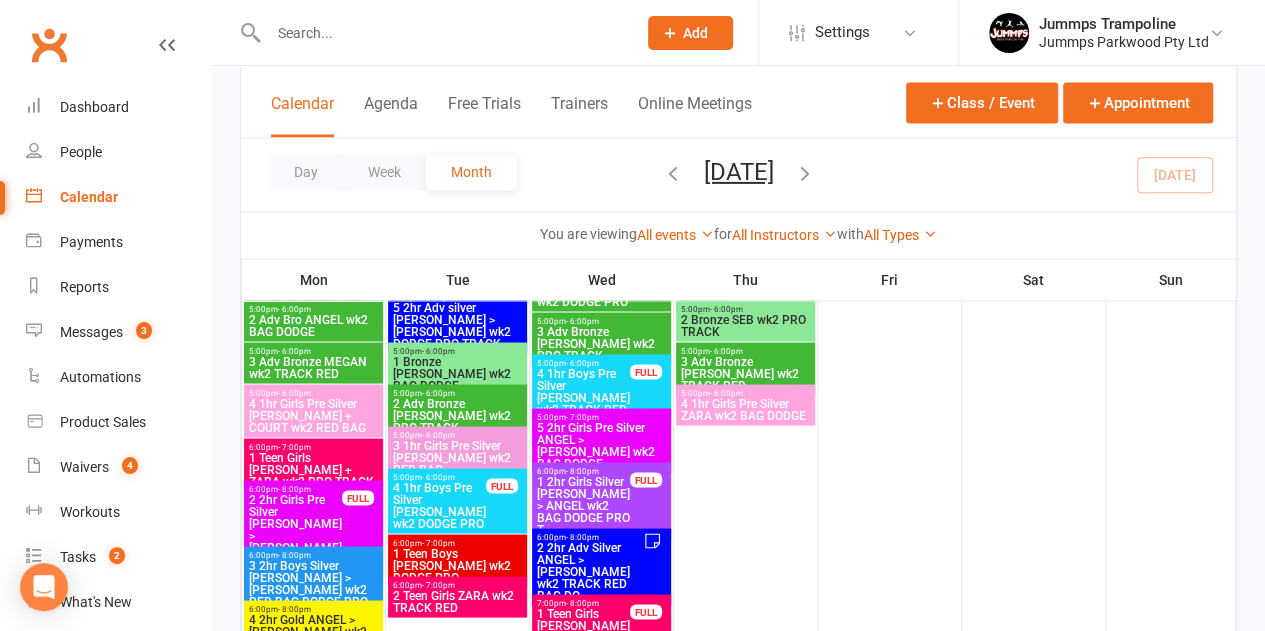scroll, scrollTop: 1700, scrollLeft: 0, axis: vertical 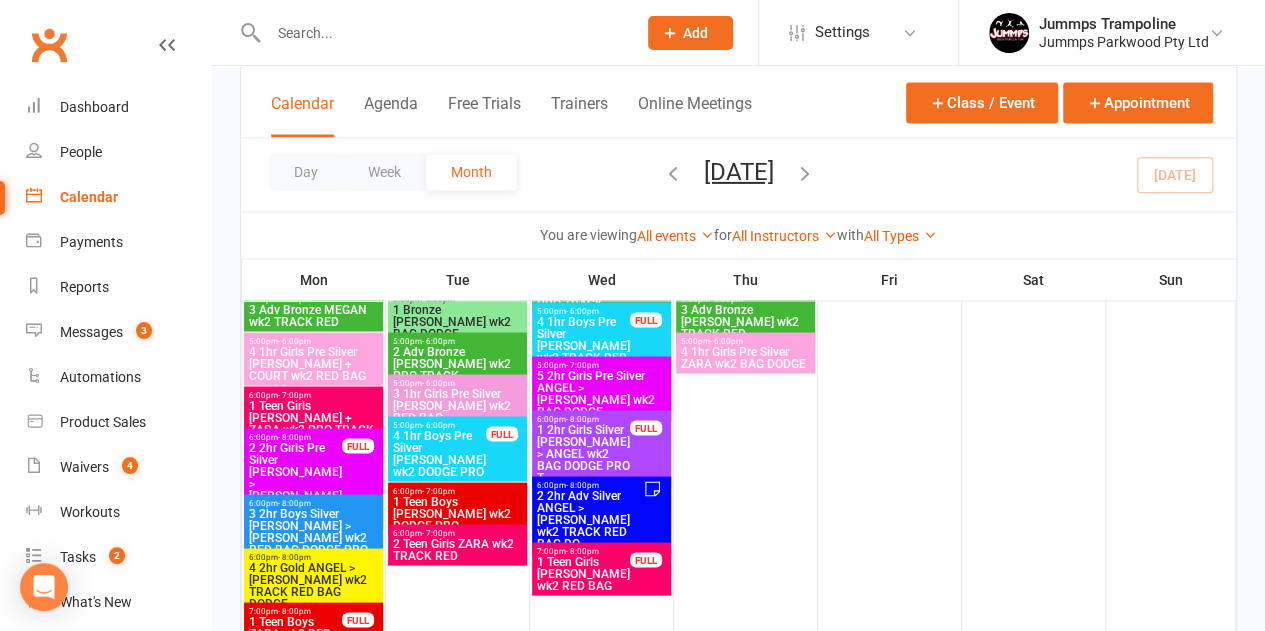 click on "2 2hr Girls Pre Silver MEL > MEGAN wk2 DODGE PRO T..." at bounding box center (295, 483) 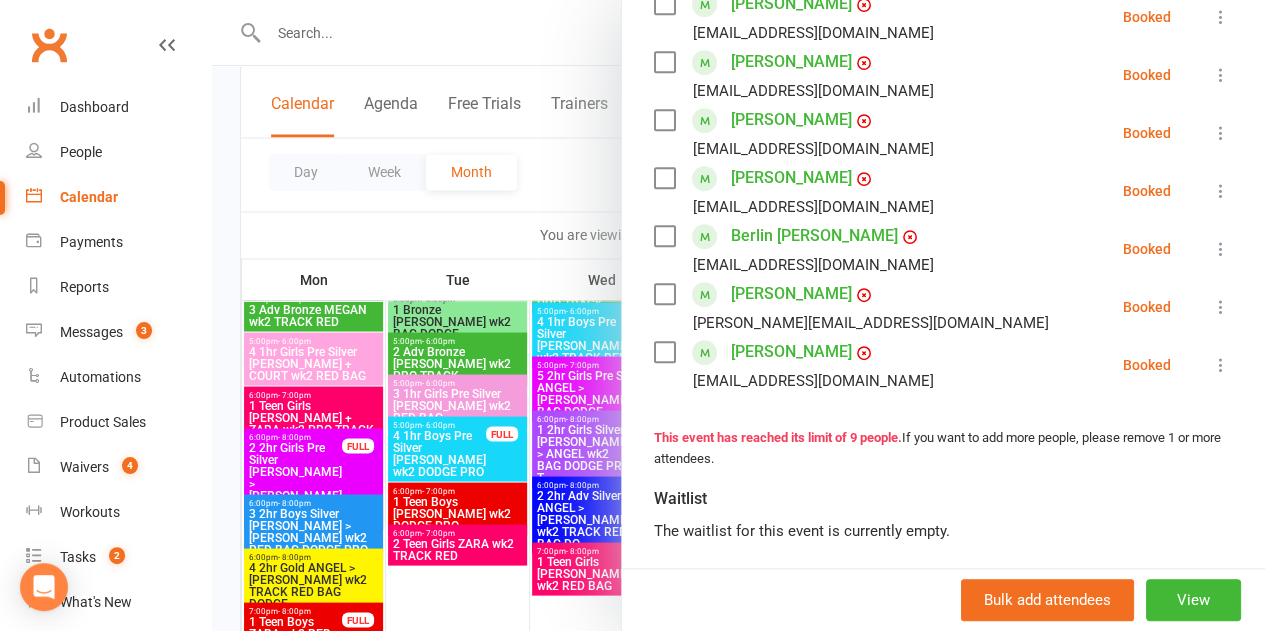scroll, scrollTop: 700, scrollLeft: 0, axis: vertical 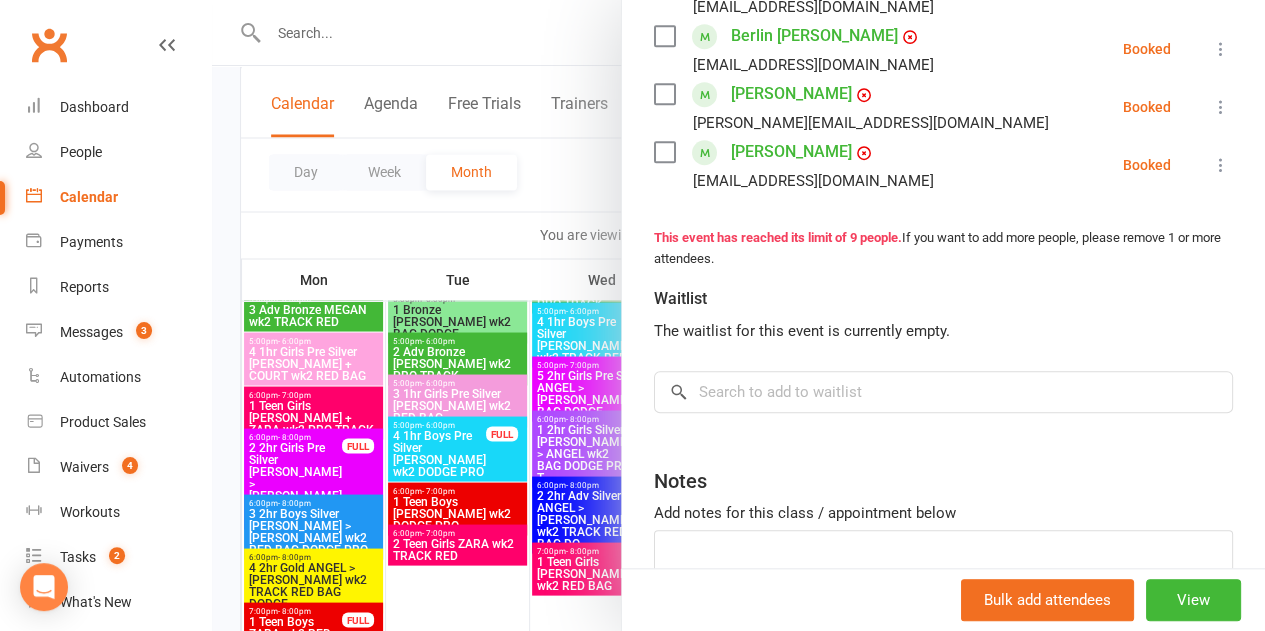 click at bounding box center [738, 315] 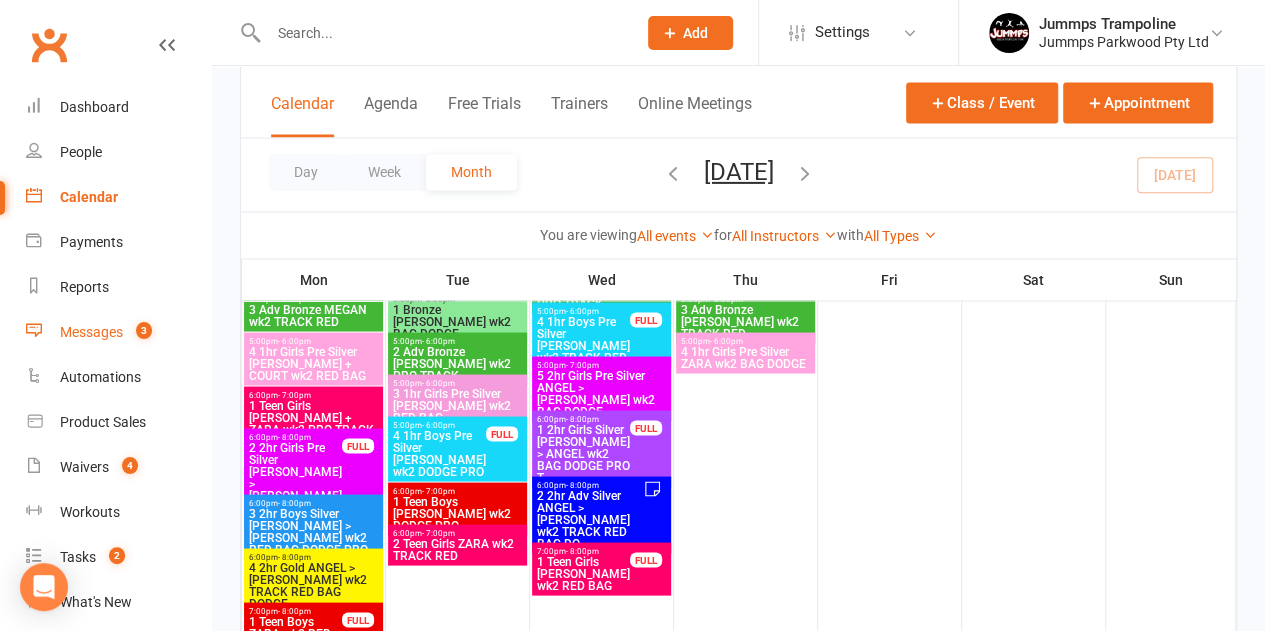 click on "Messages" at bounding box center (91, 332) 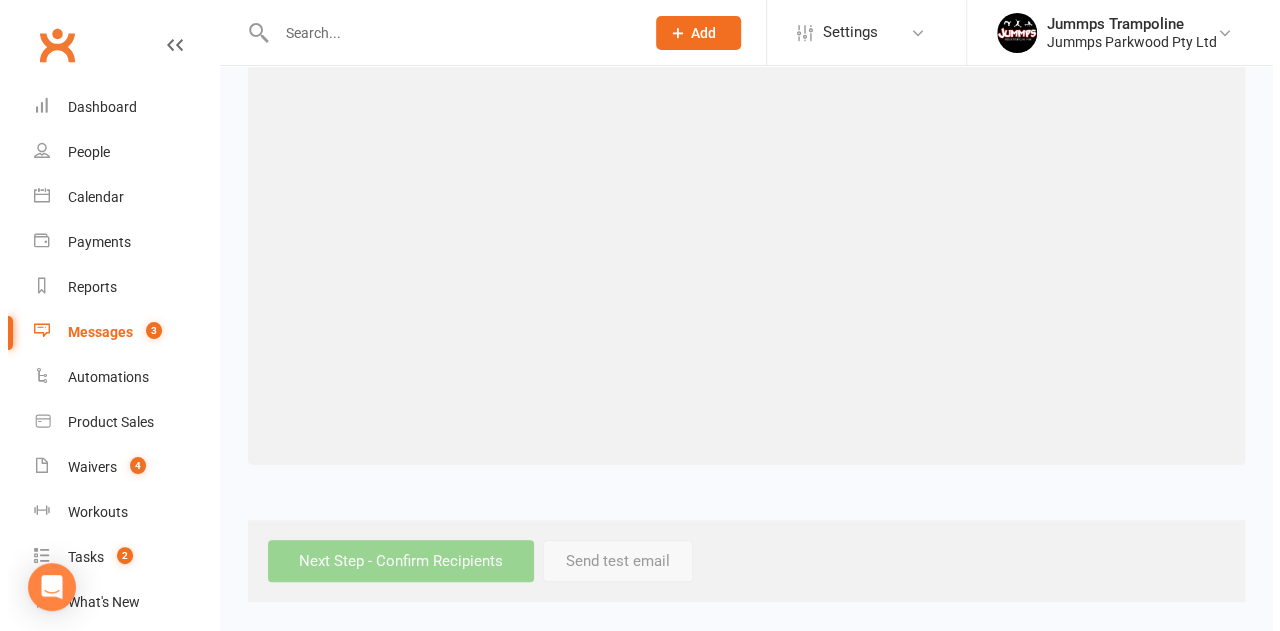 scroll, scrollTop: 0, scrollLeft: 0, axis: both 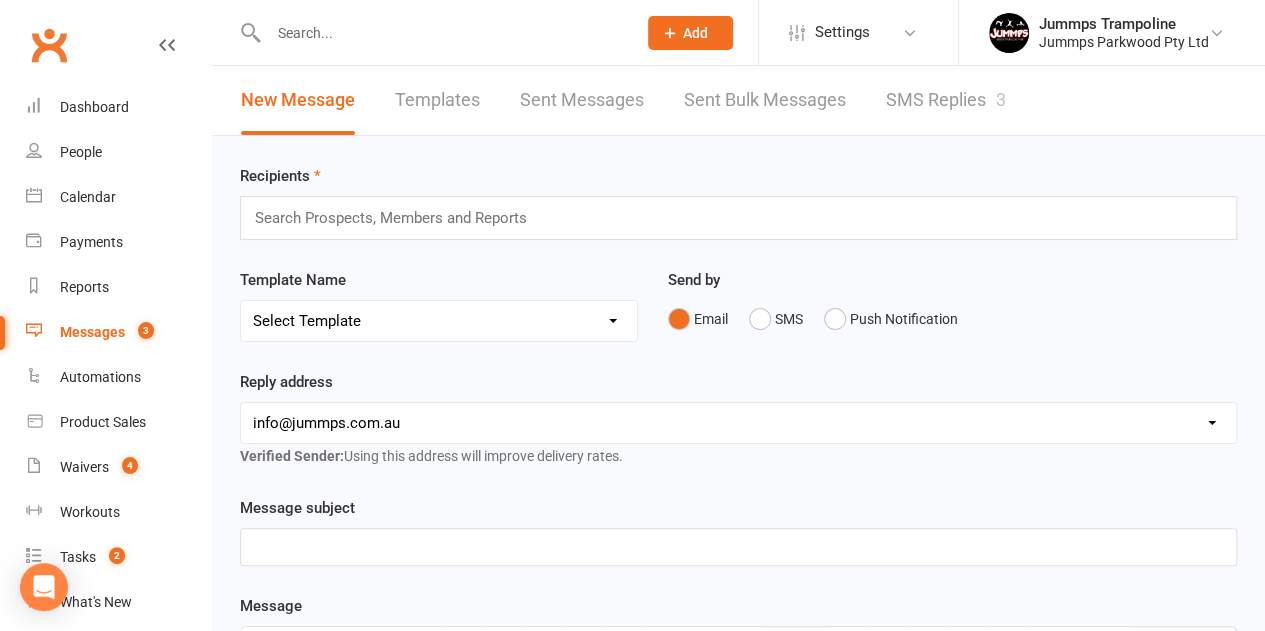 click on "SMS Replies  3" at bounding box center (946, 100) 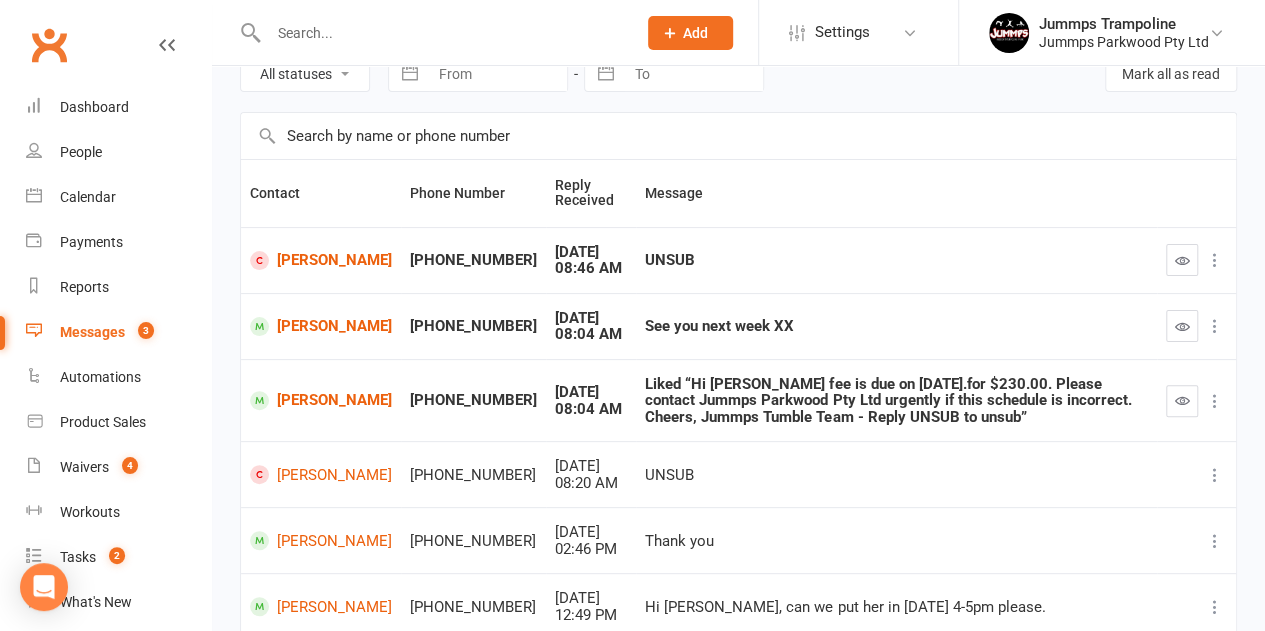 scroll, scrollTop: 100, scrollLeft: 0, axis: vertical 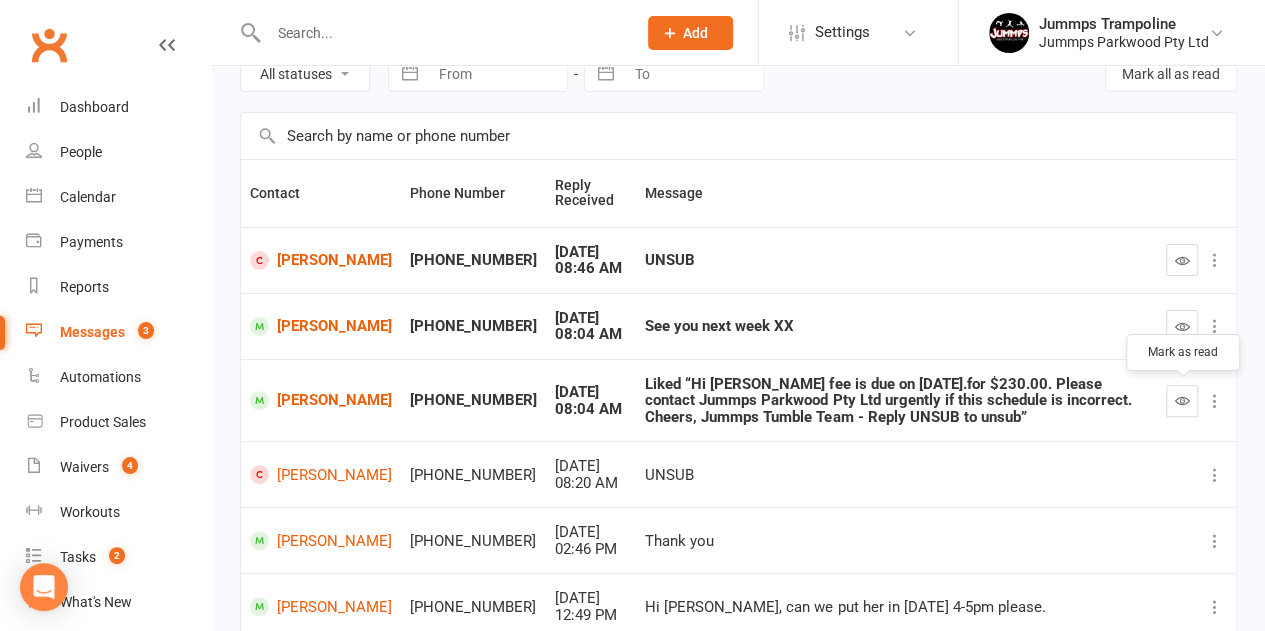 click at bounding box center (1182, 400) 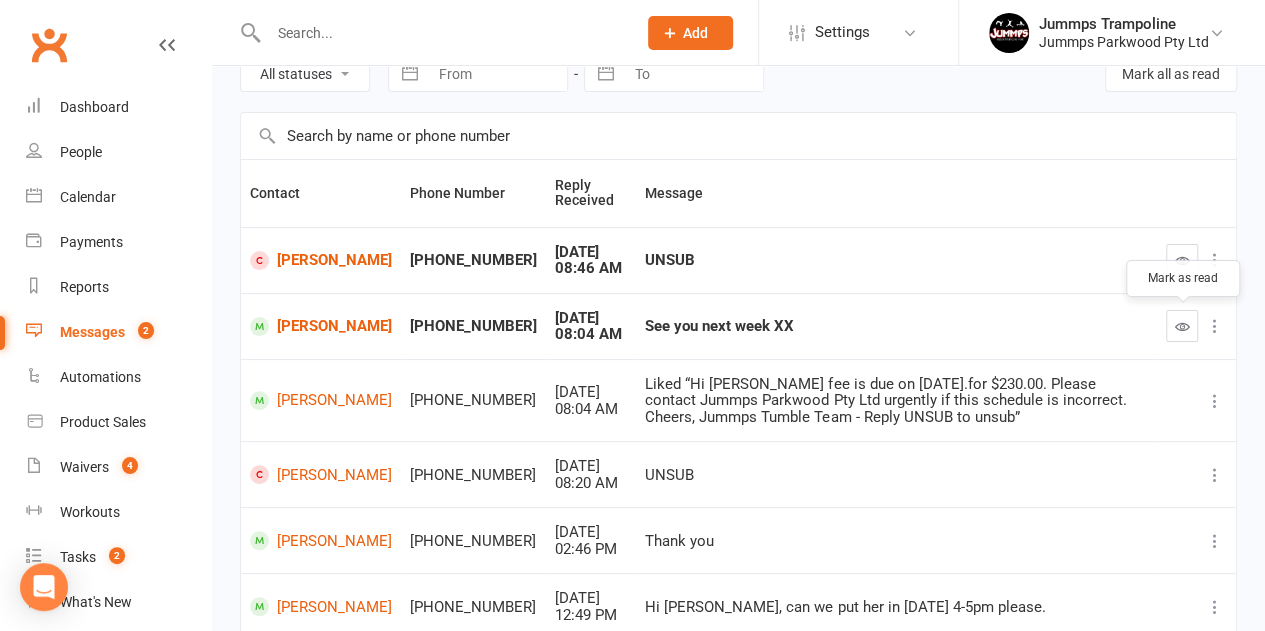 click at bounding box center (1182, 326) 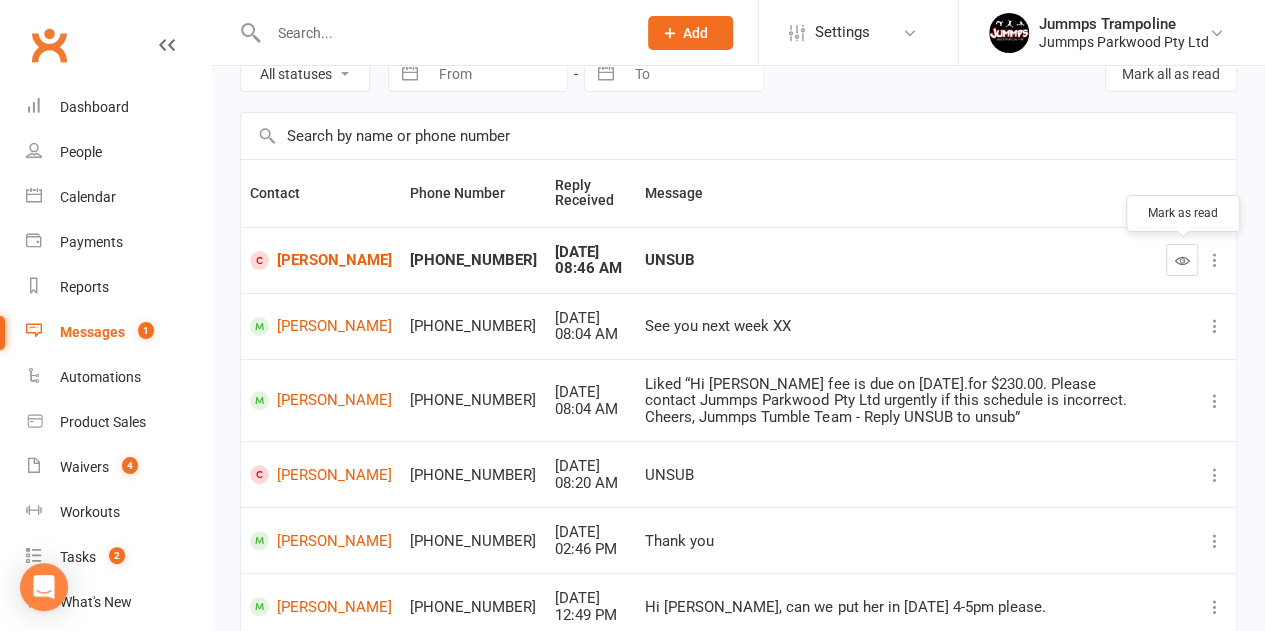 click at bounding box center (1182, 260) 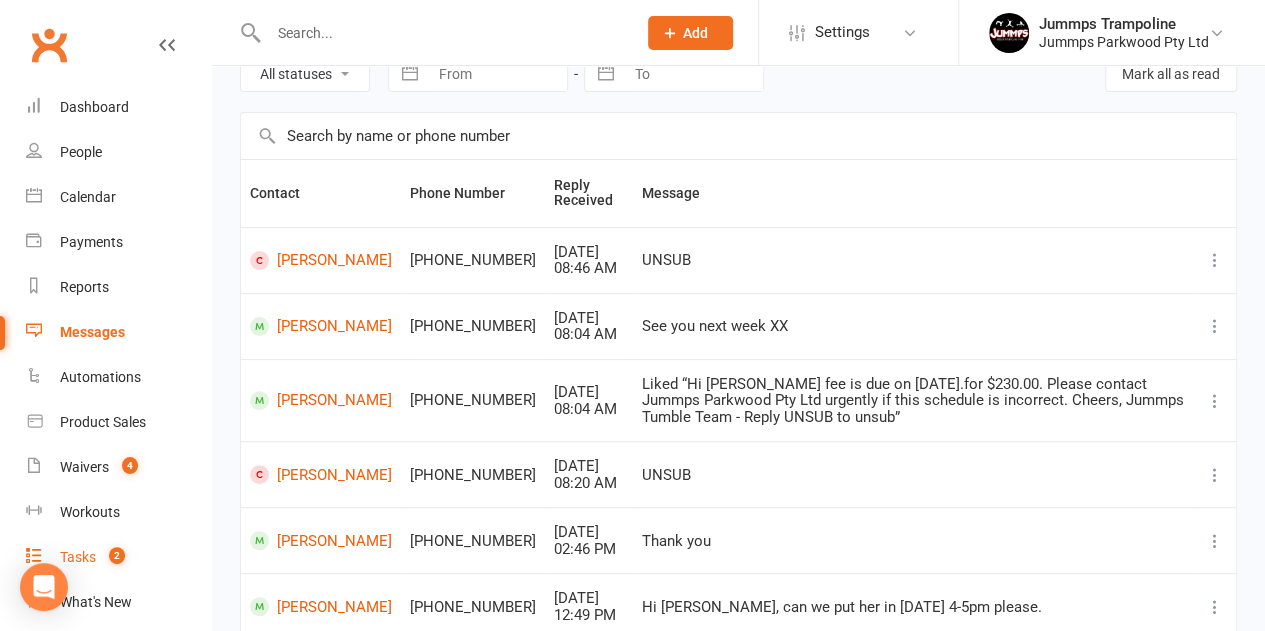 click on "Tasks   2" at bounding box center (118, 557) 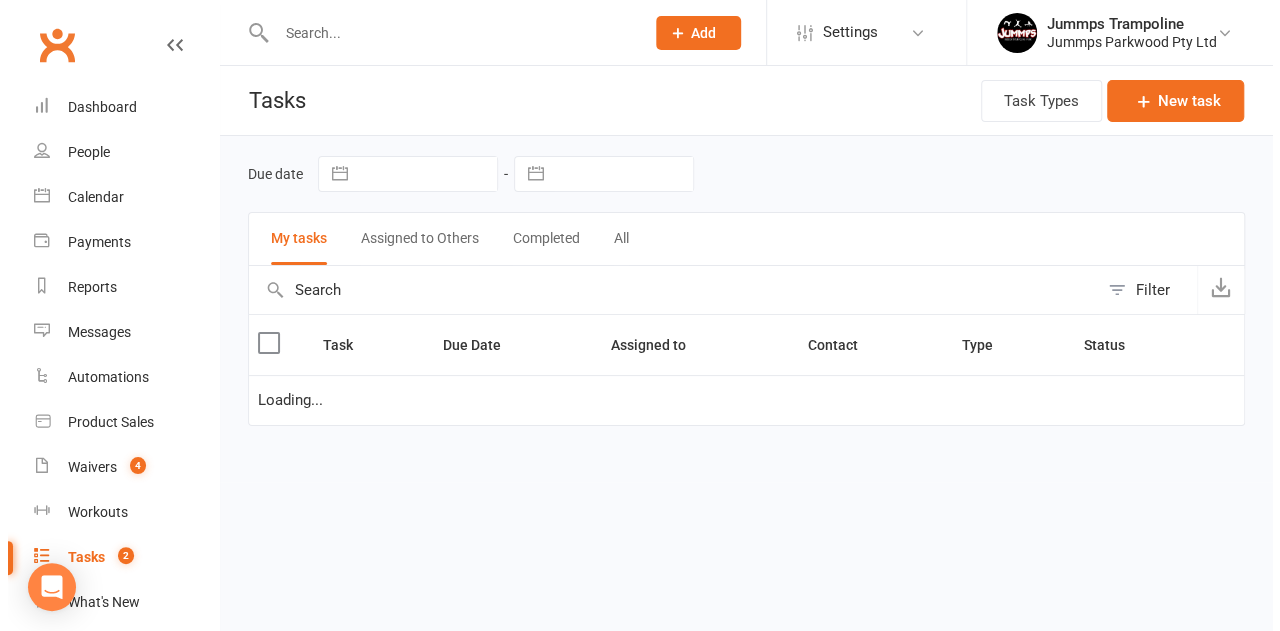 scroll, scrollTop: 0, scrollLeft: 0, axis: both 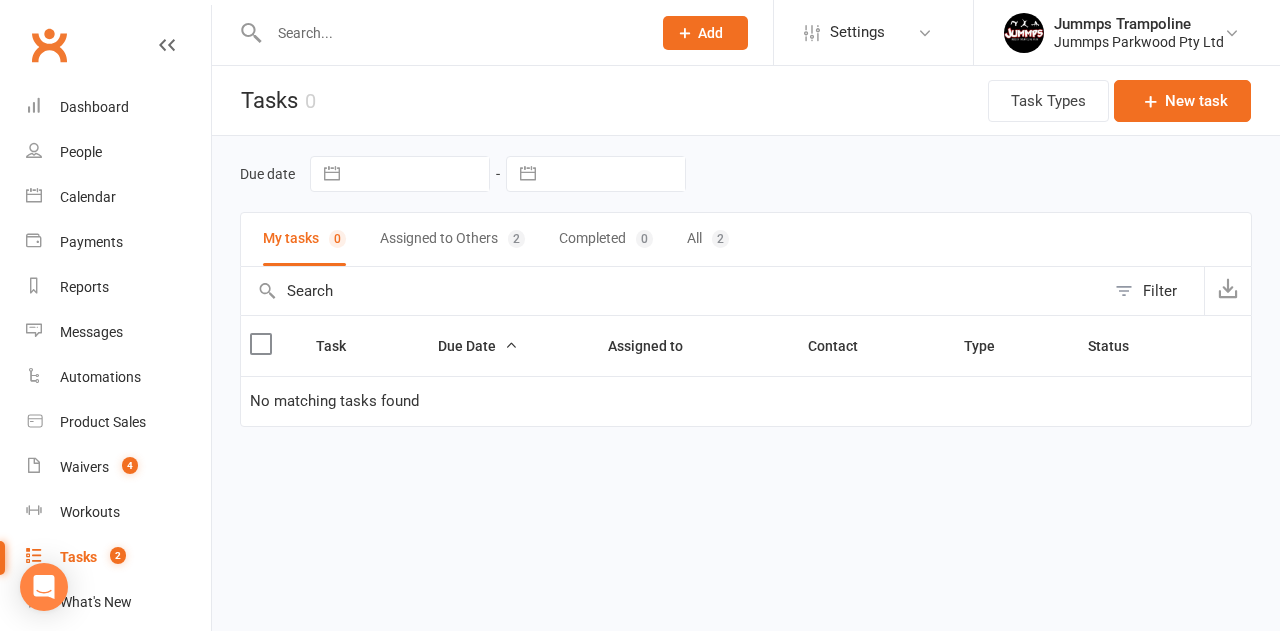 click on "Assigned to Others 2" at bounding box center [452, 239] 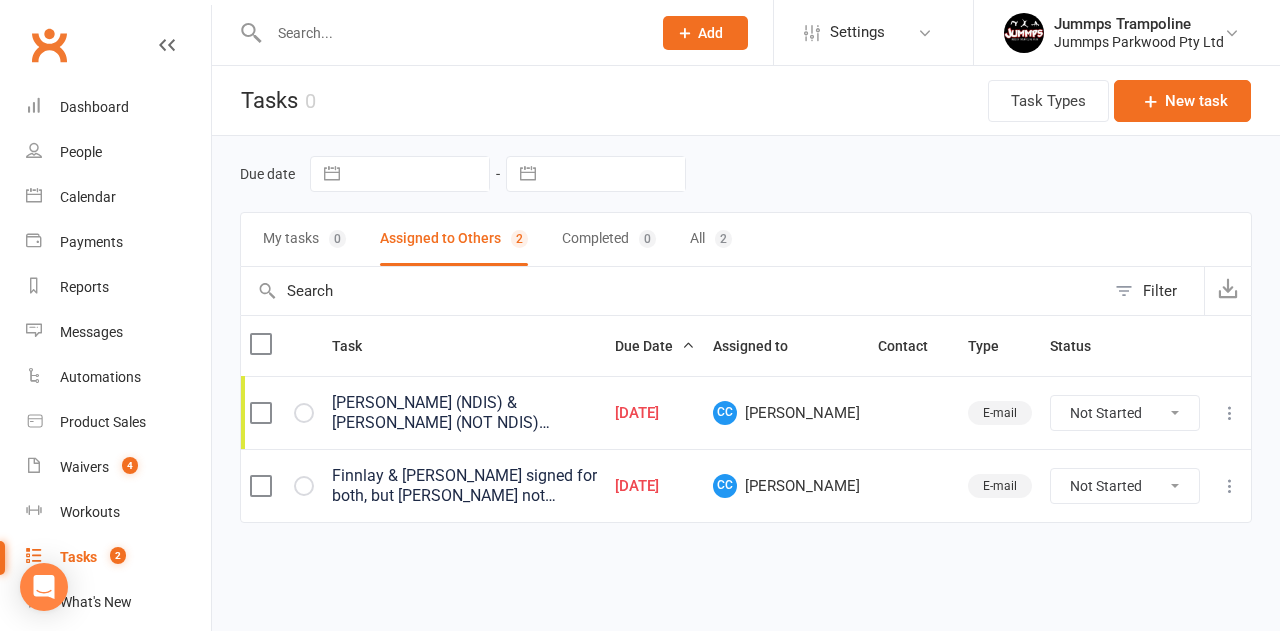 click on "Finnlay & Havyn Singh Waiver signed for both, but Finnlay not enrolled 2 return, says N on term 2. Have emailed mum to see if he is now a YES." at bounding box center [464, 486] 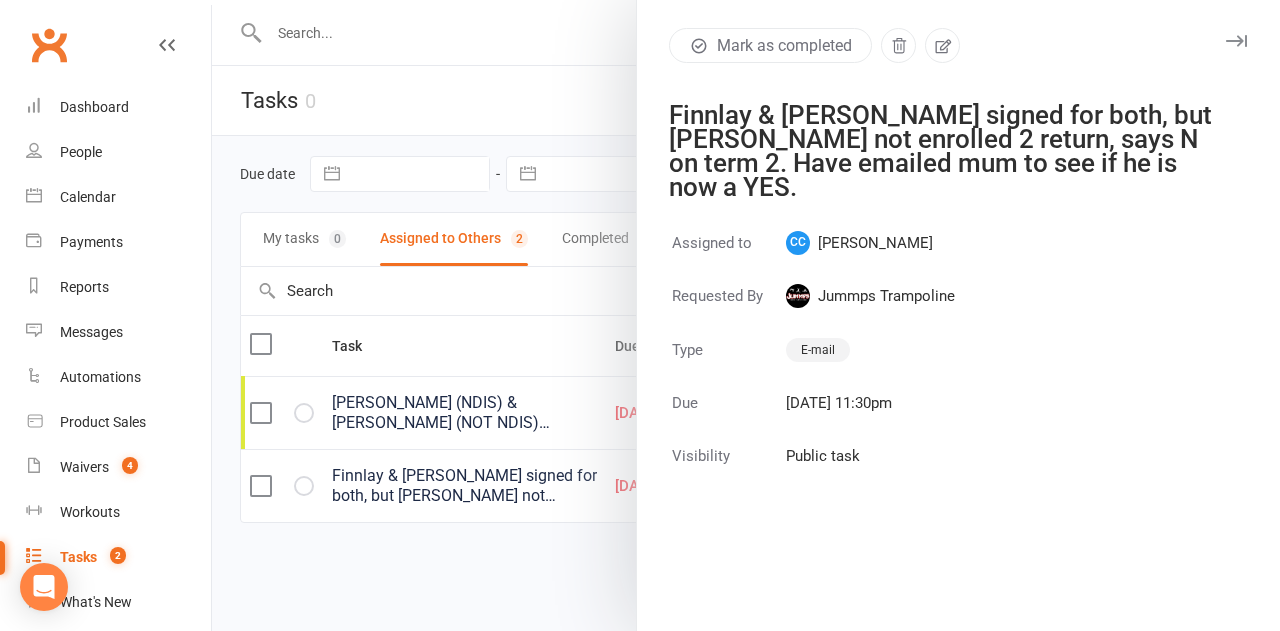 click at bounding box center (746, 315) 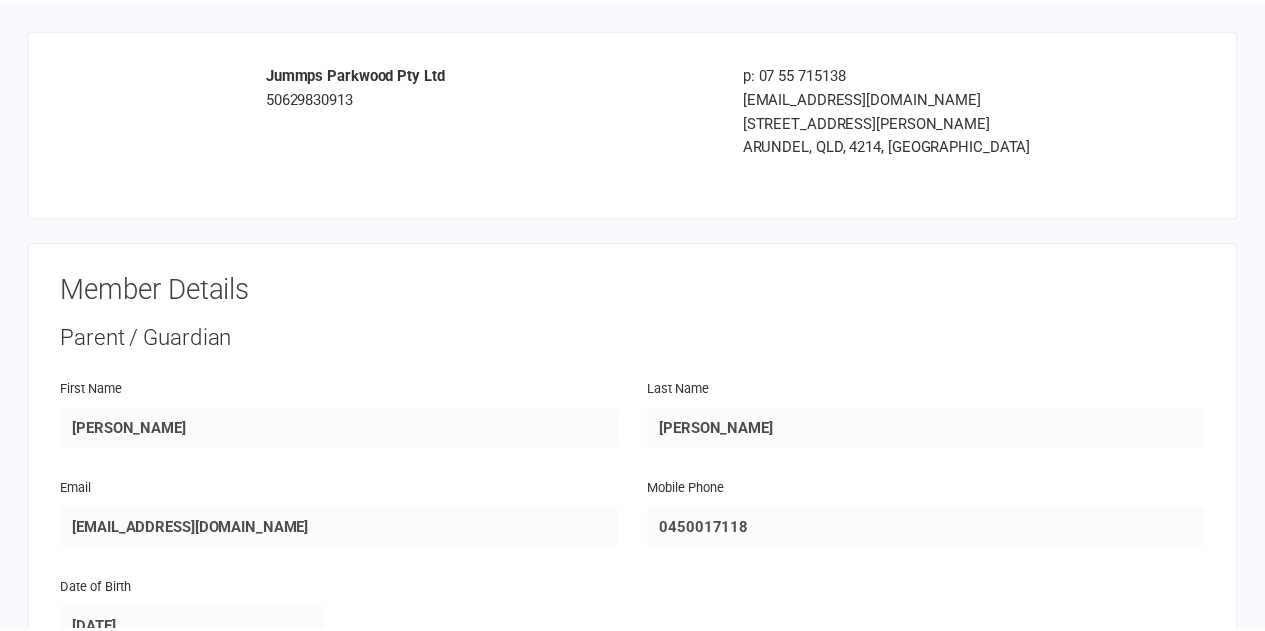 scroll, scrollTop: 0, scrollLeft: 0, axis: both 